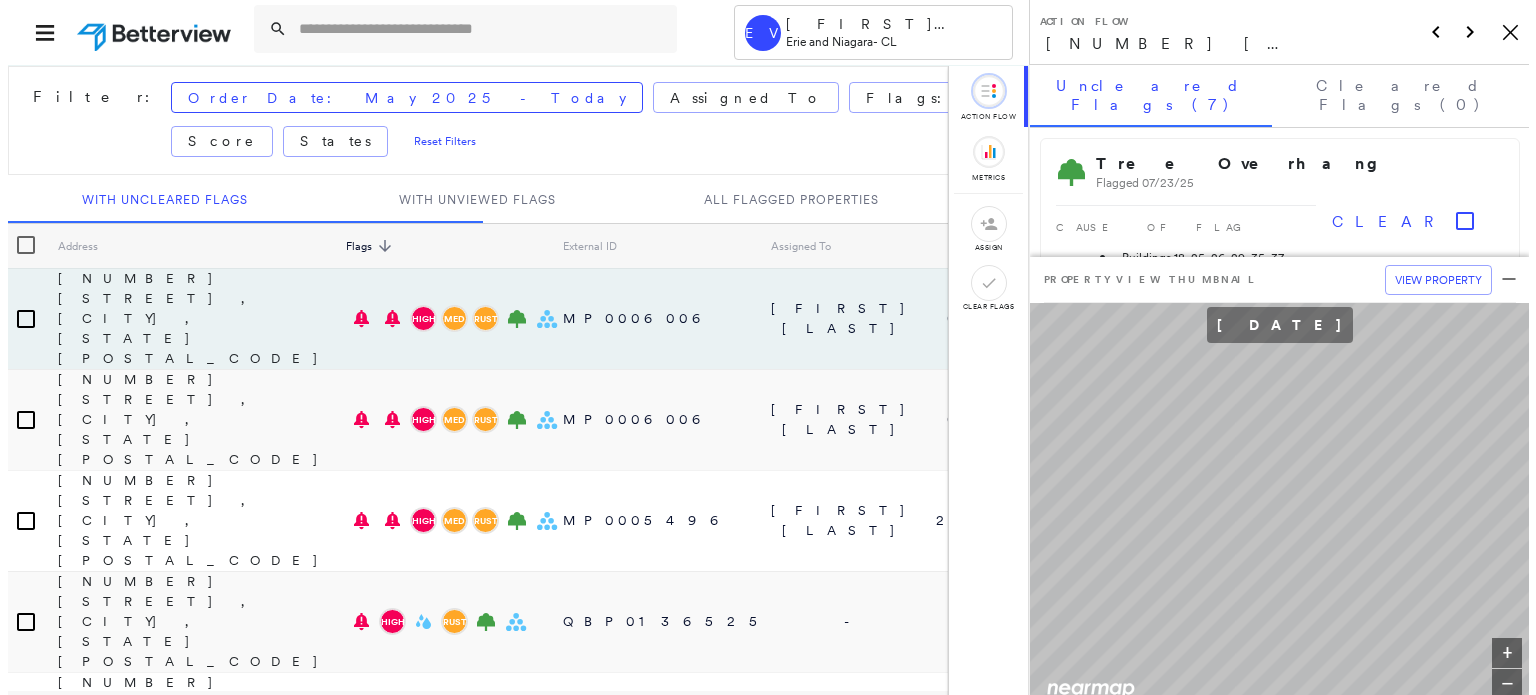 scroll, scrollTop: 0, scrollLeft: 0, axis: both 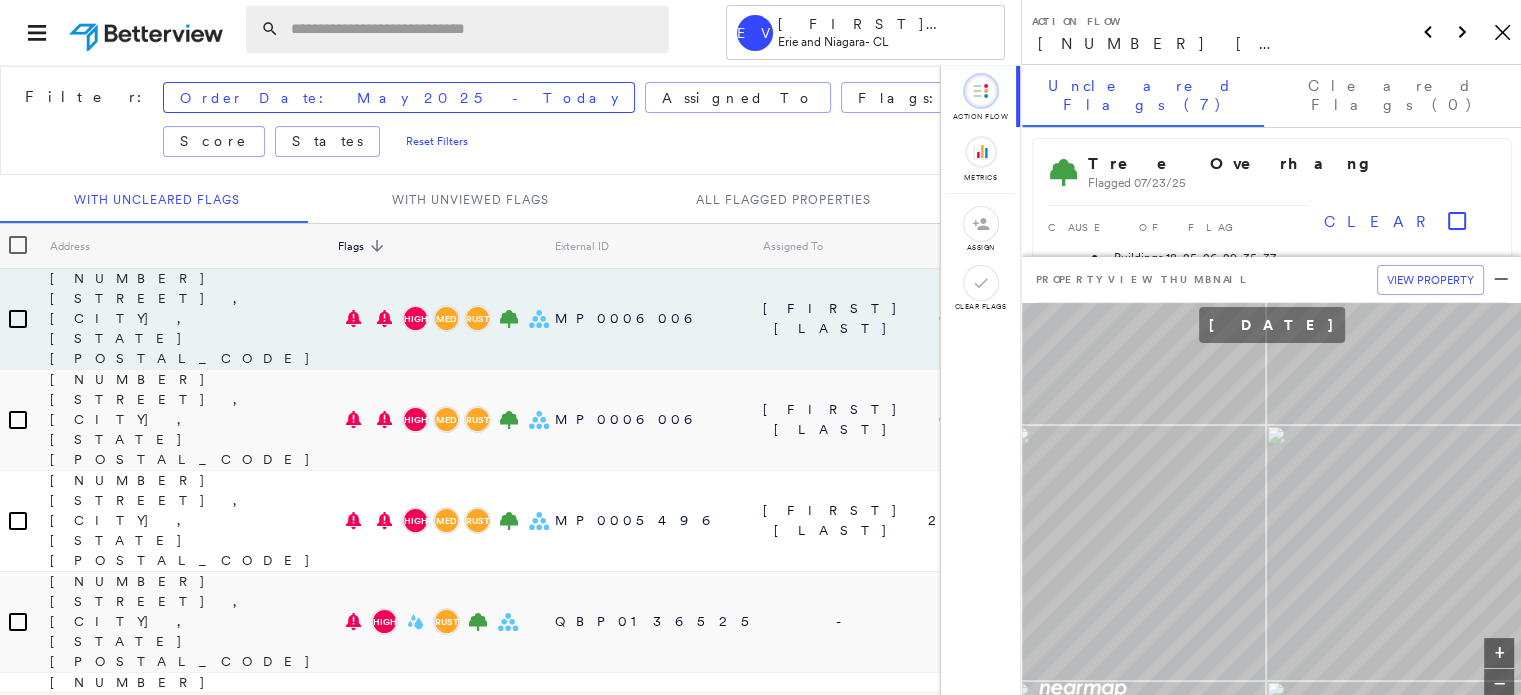 click at bounding box center [474, 29] 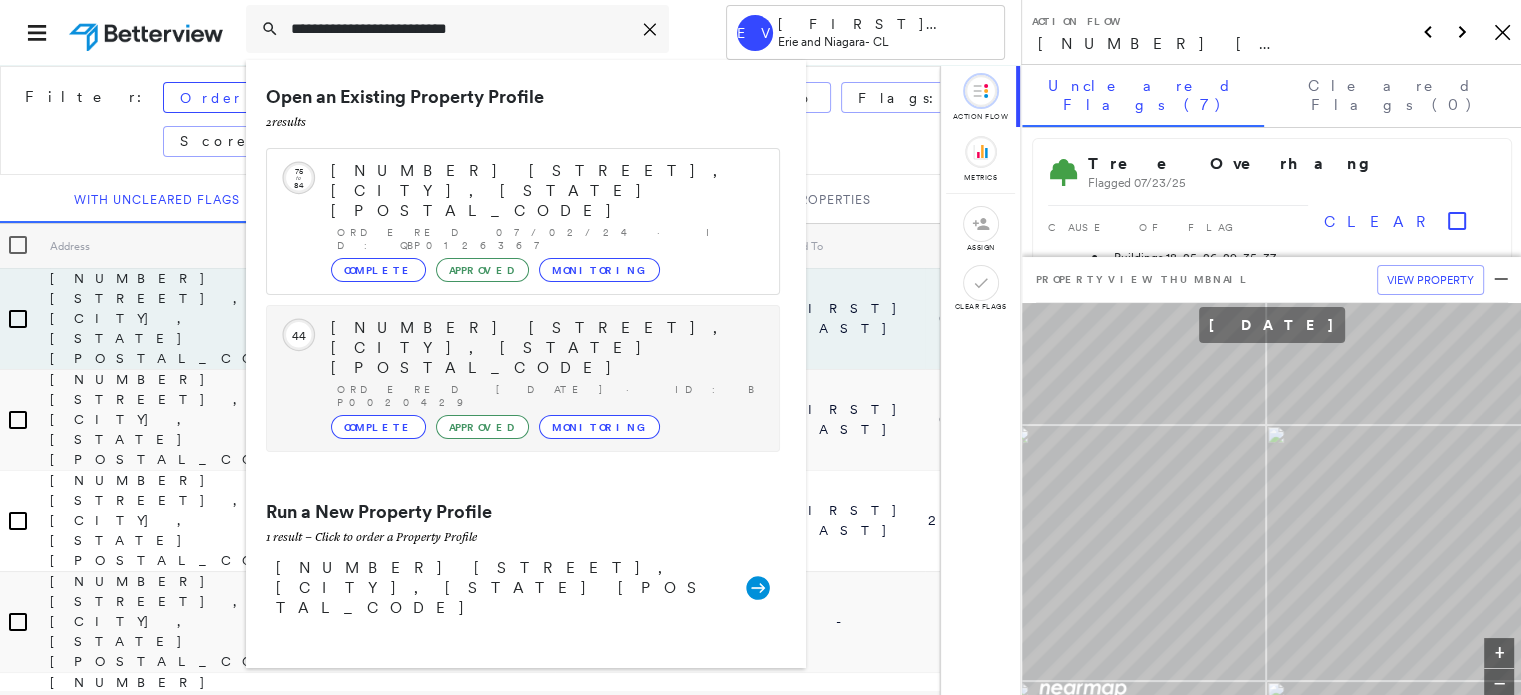 type on "**********" 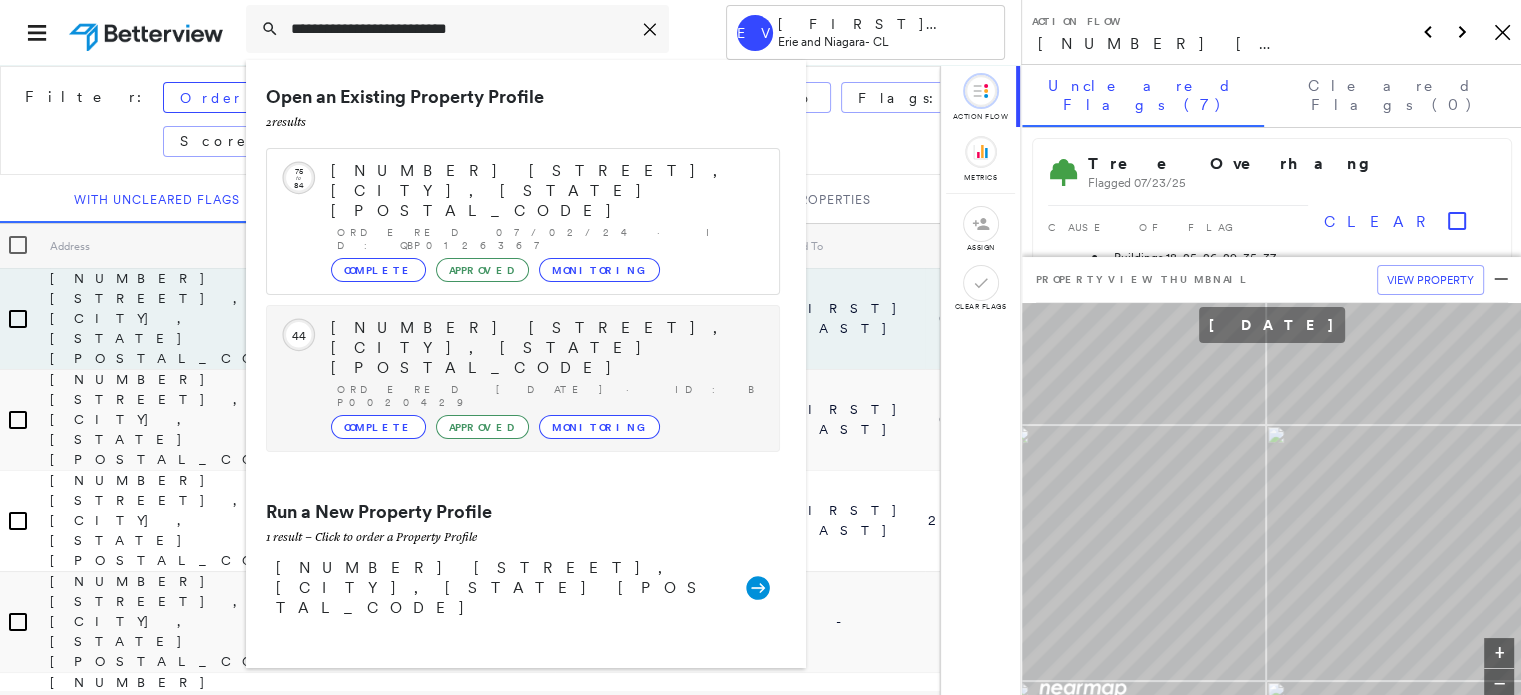 click on "[NUMBER] [STREET], [CITY], [STATE] [ZIP]" at bounding box center [545, 348] 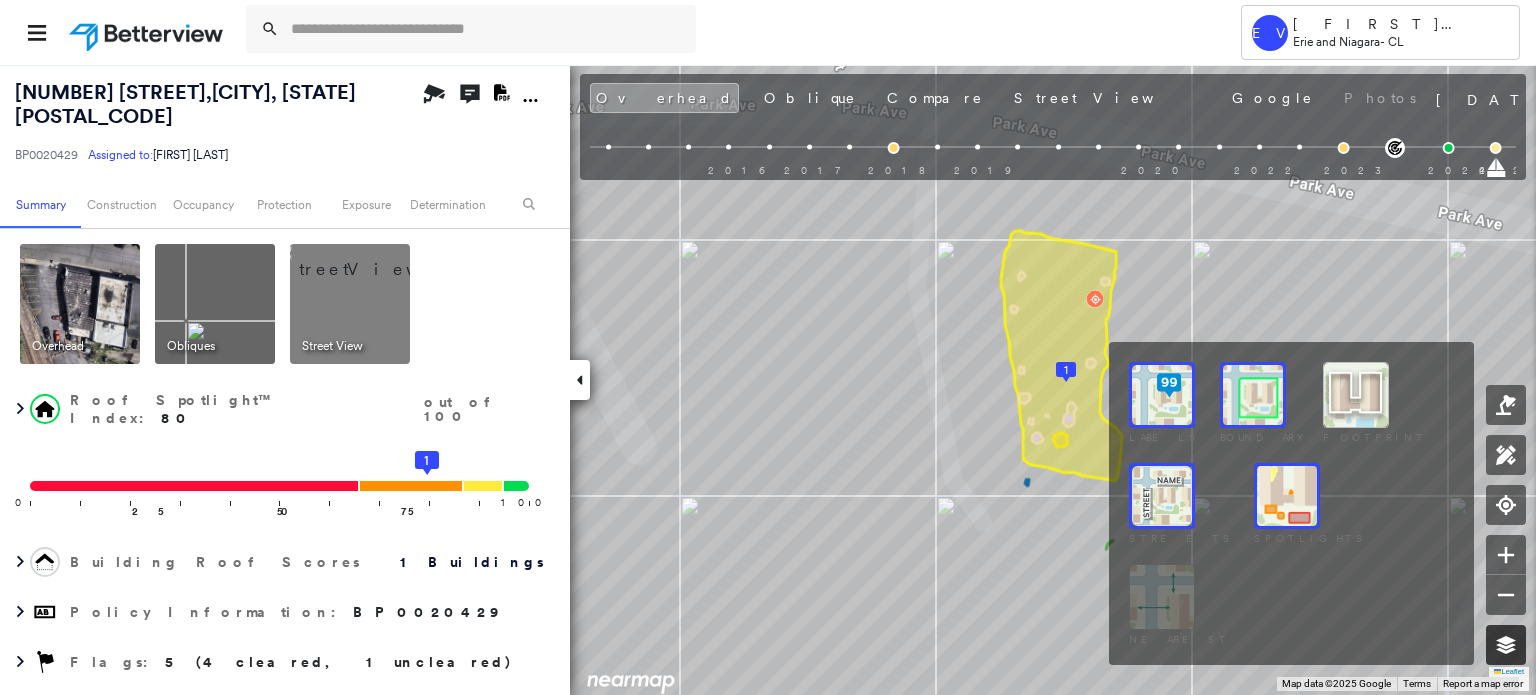 click 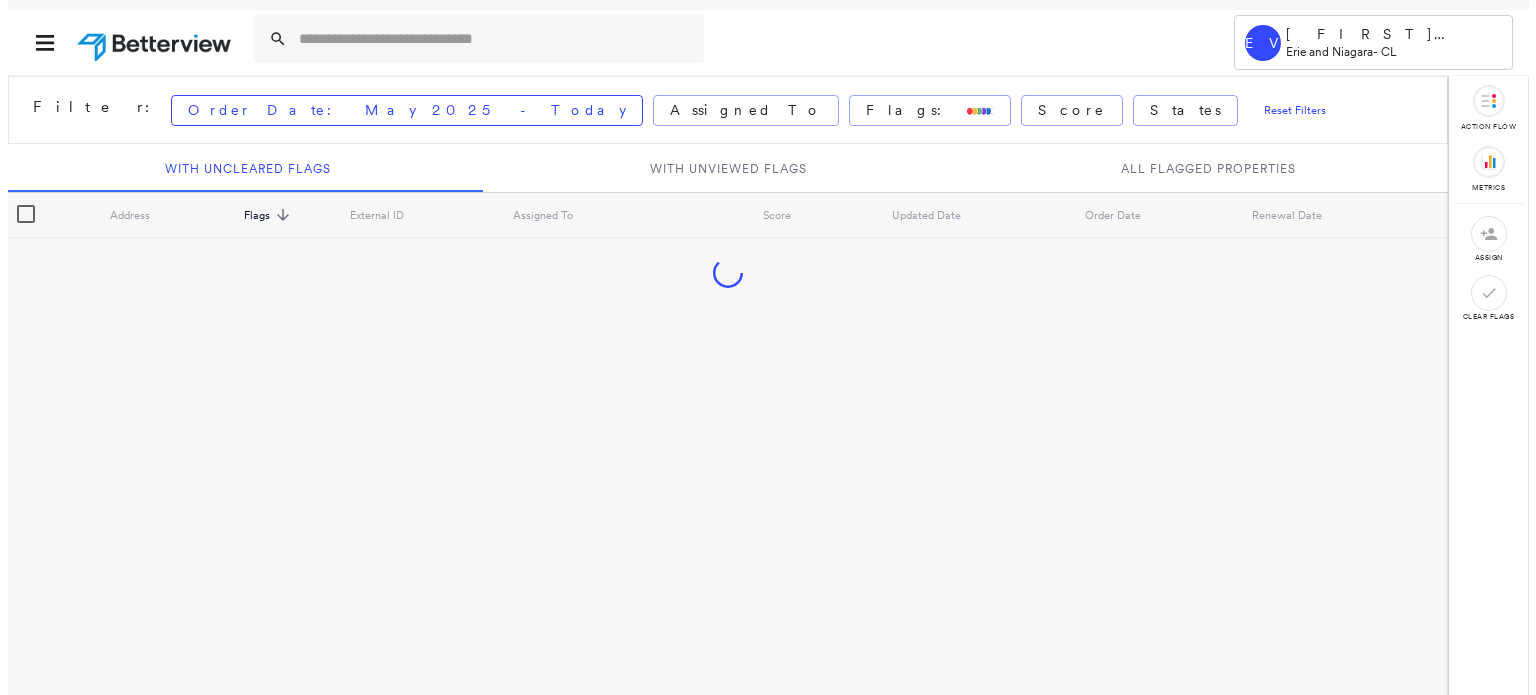 scroll, scrollTop: 0, scrollLeft: 0, axis: both 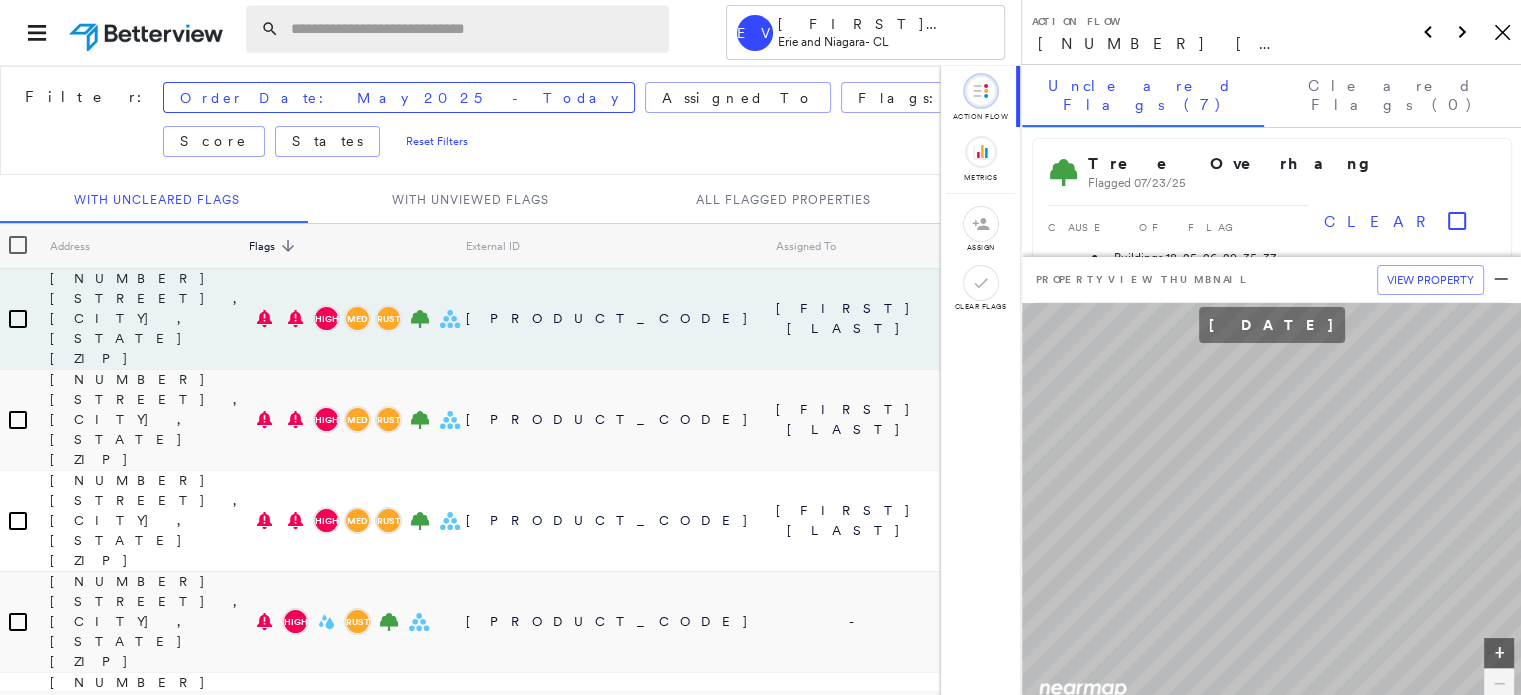 click at bounding box center (474, 29) 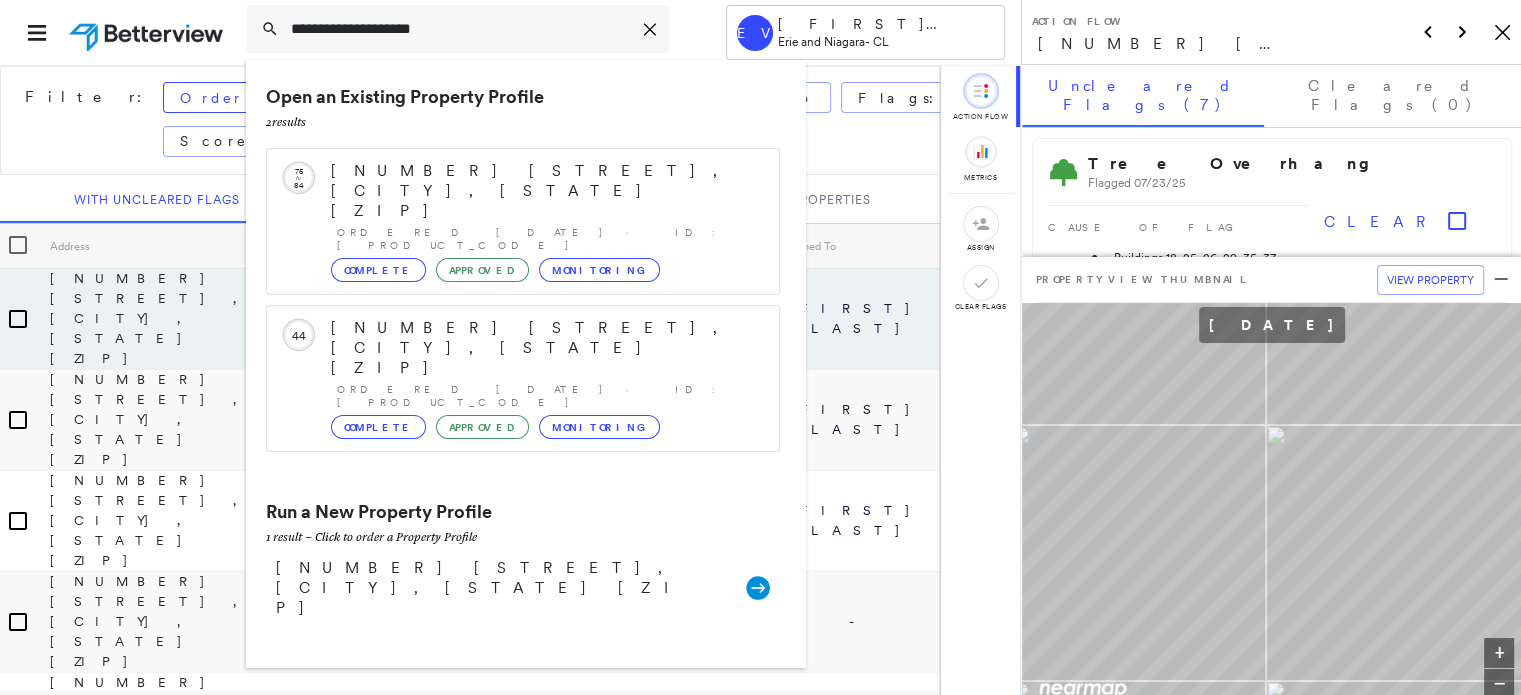 type on "**********" 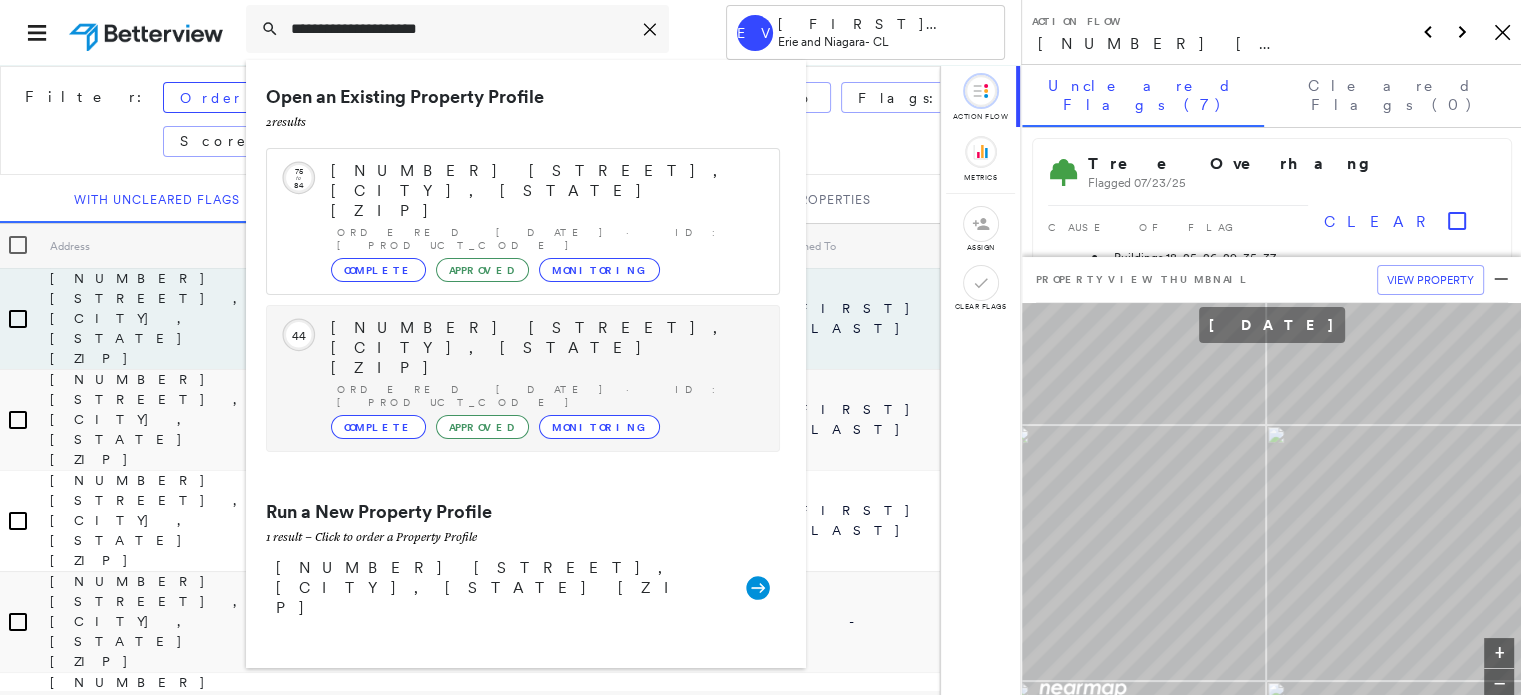 click on "[NUMBER] [STREET], [CITY], [STATE] [ZIP] Ordered [DATE] · ID: [PRODUCT_CODE] Complete Approved Monitoring" at bounding box center (545, 378) 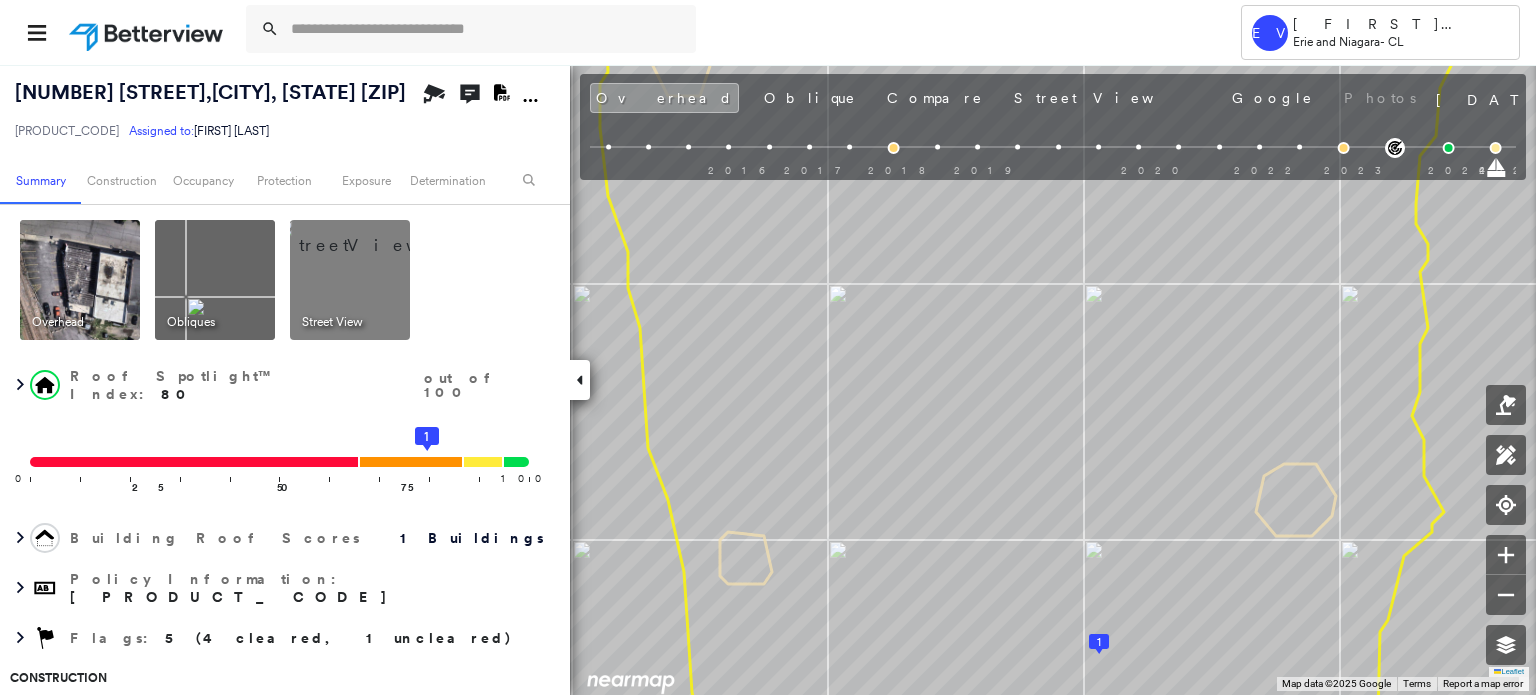 click at bounding box center (215, 280) 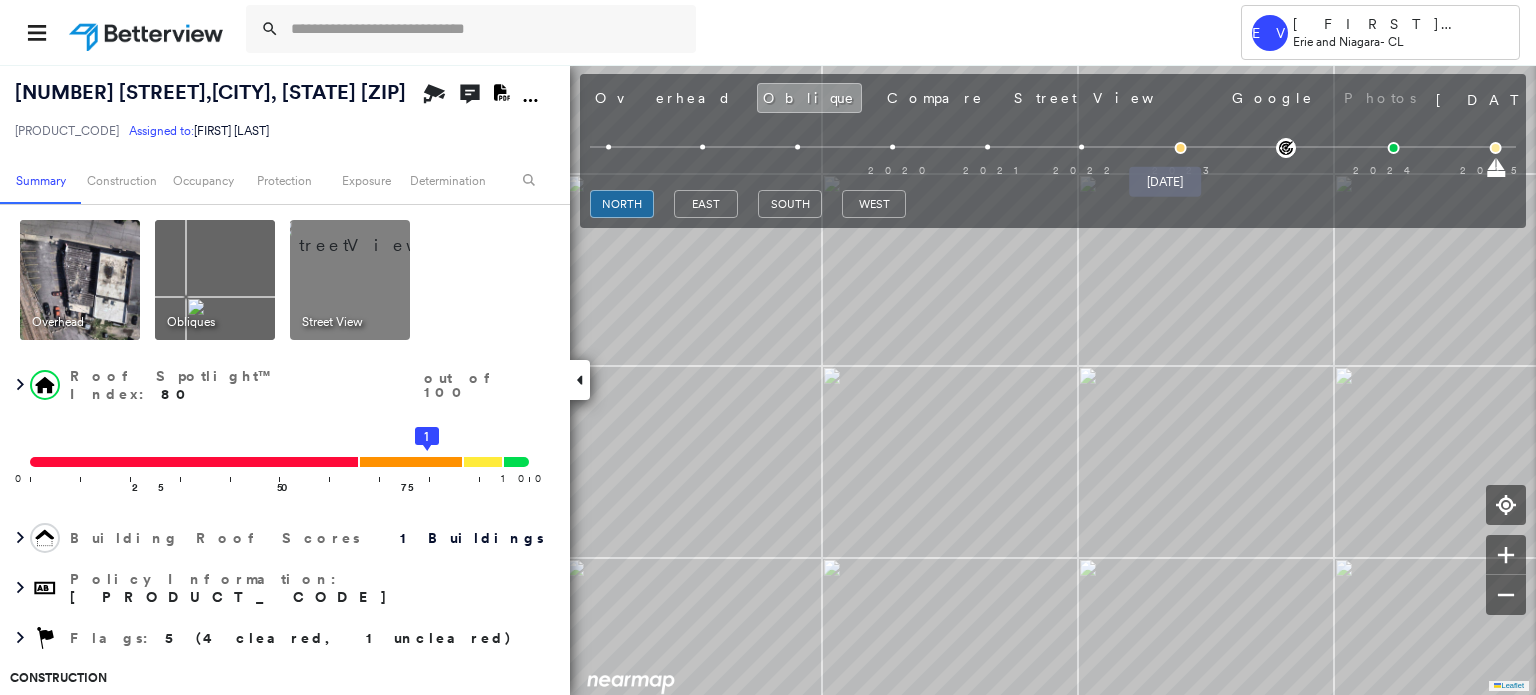 click at bounding box center (1180, 148) 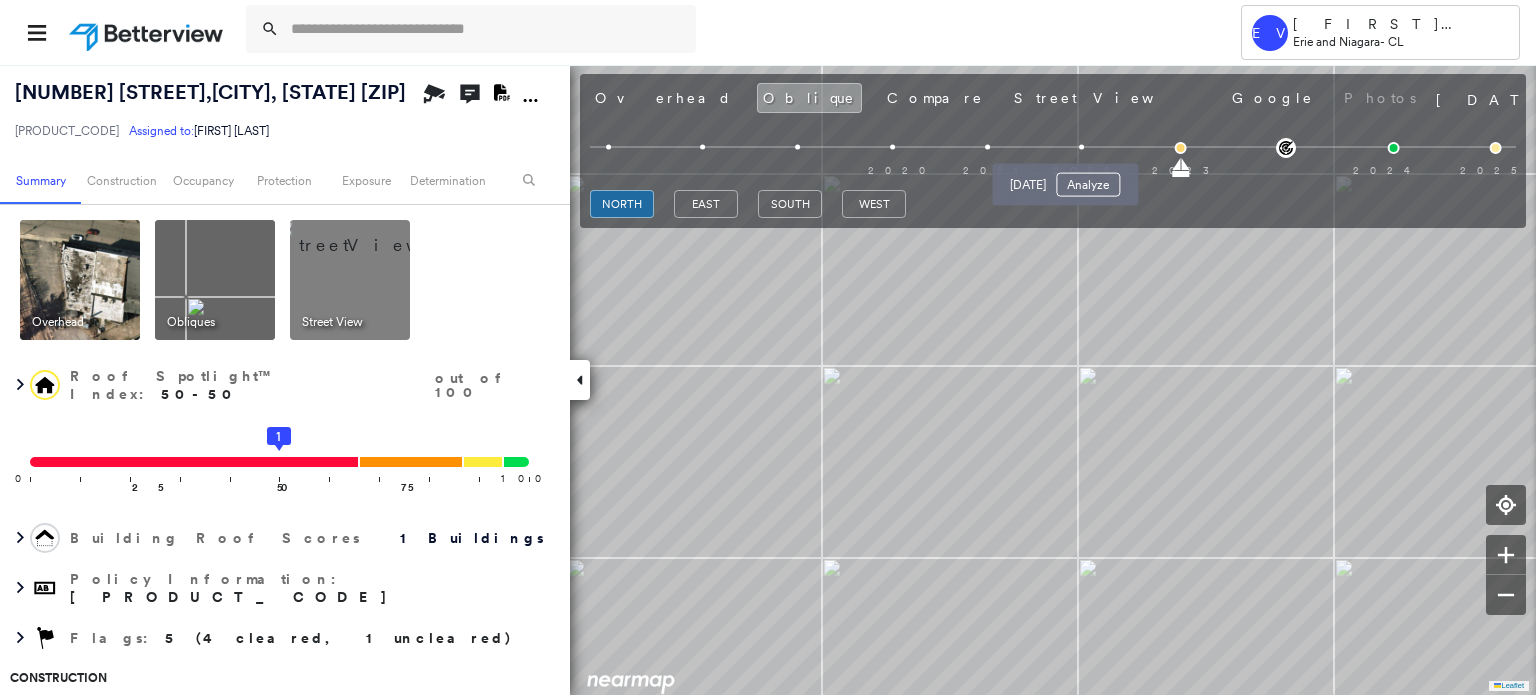 click at bounding box center [1081, 147] 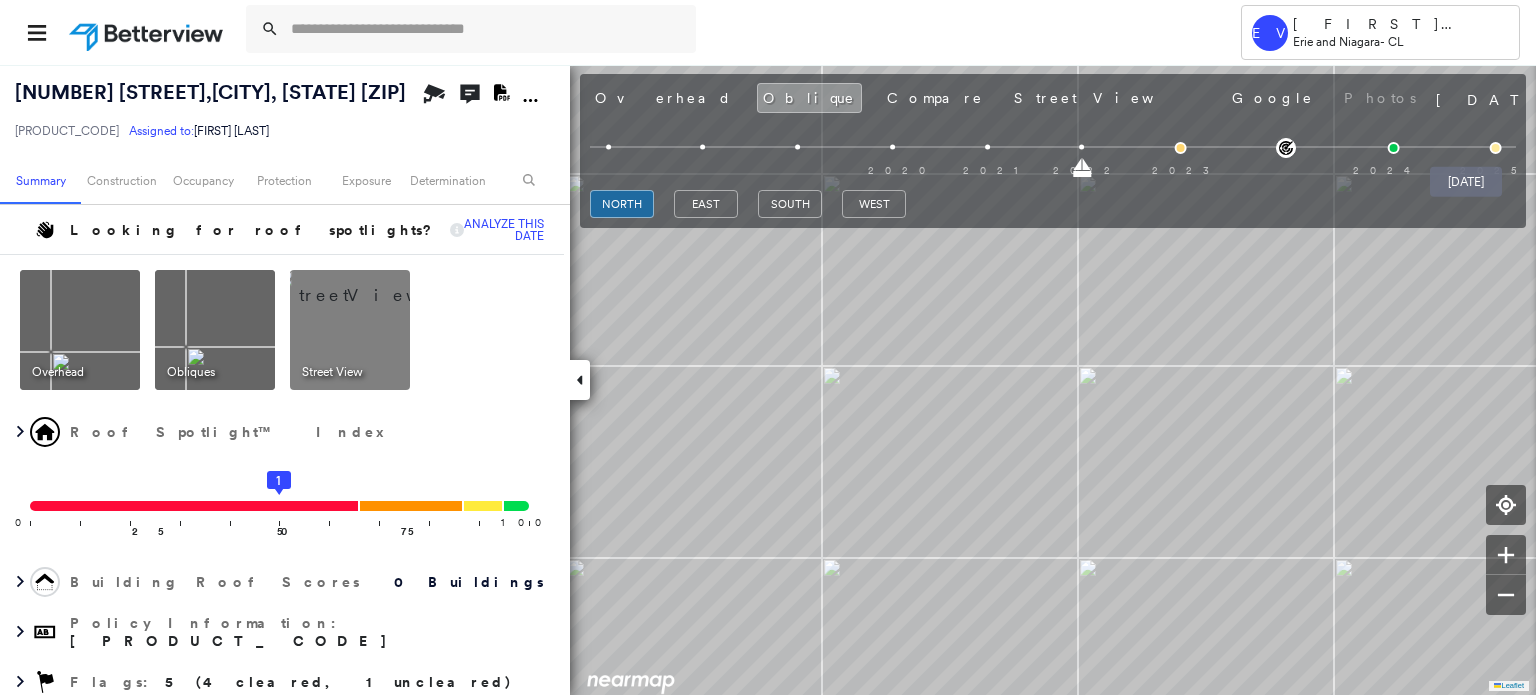 click at bounding box center [1496, 148] 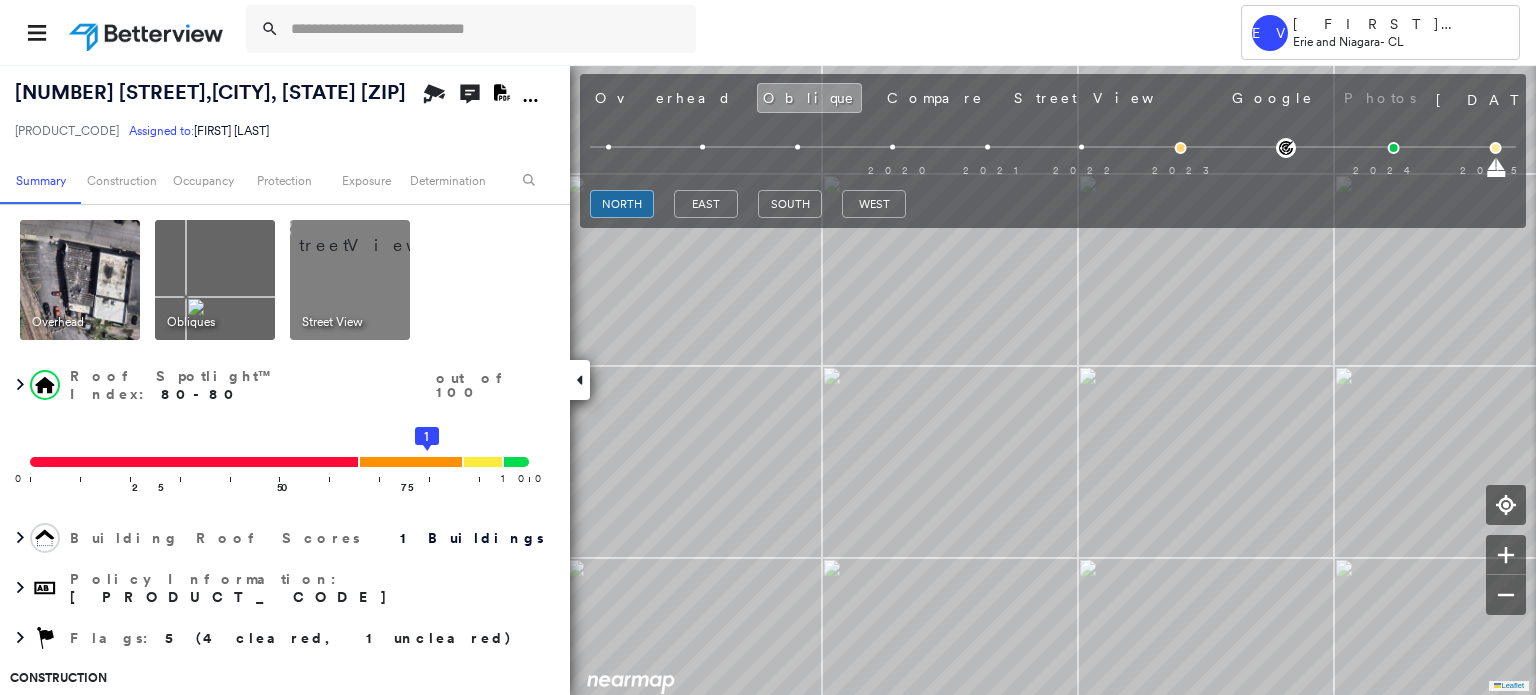 click at bounding box center [374, 235] 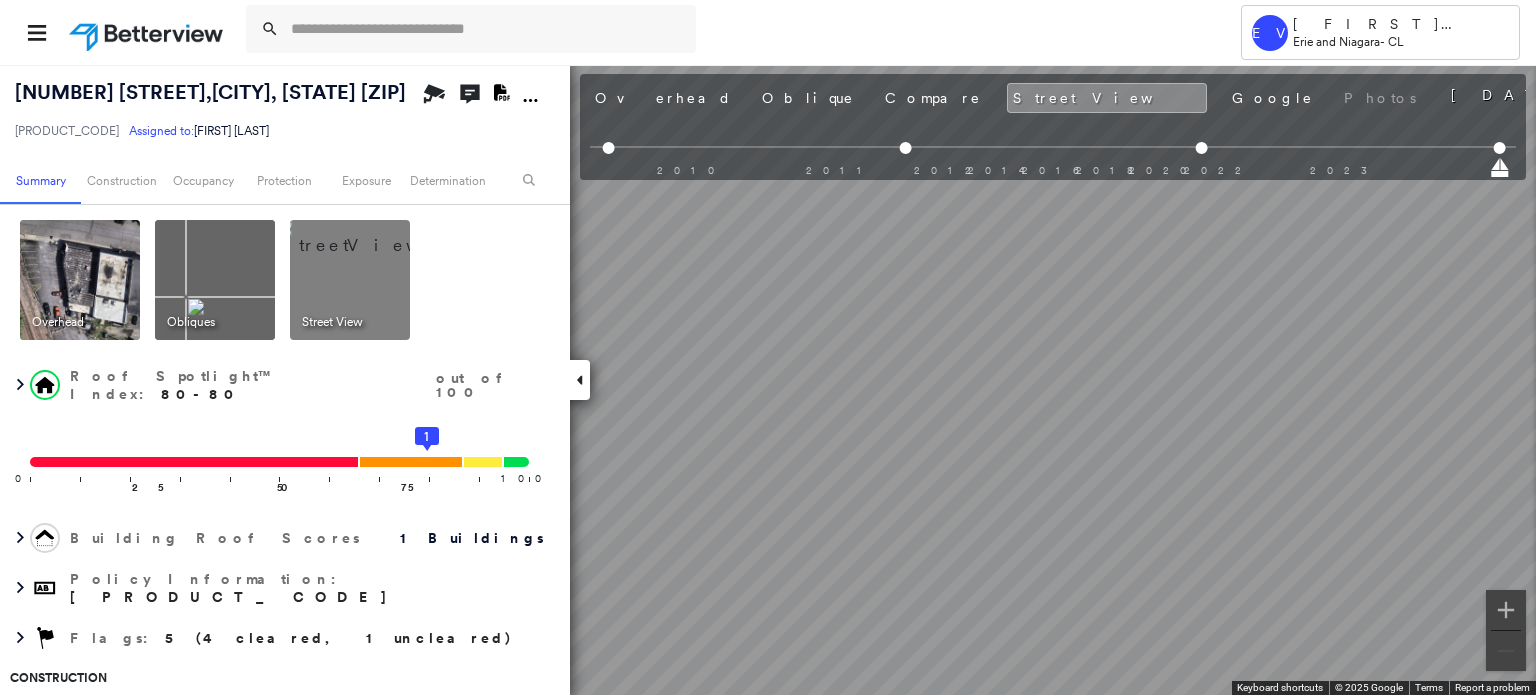 click at bounding box center [80, 280] 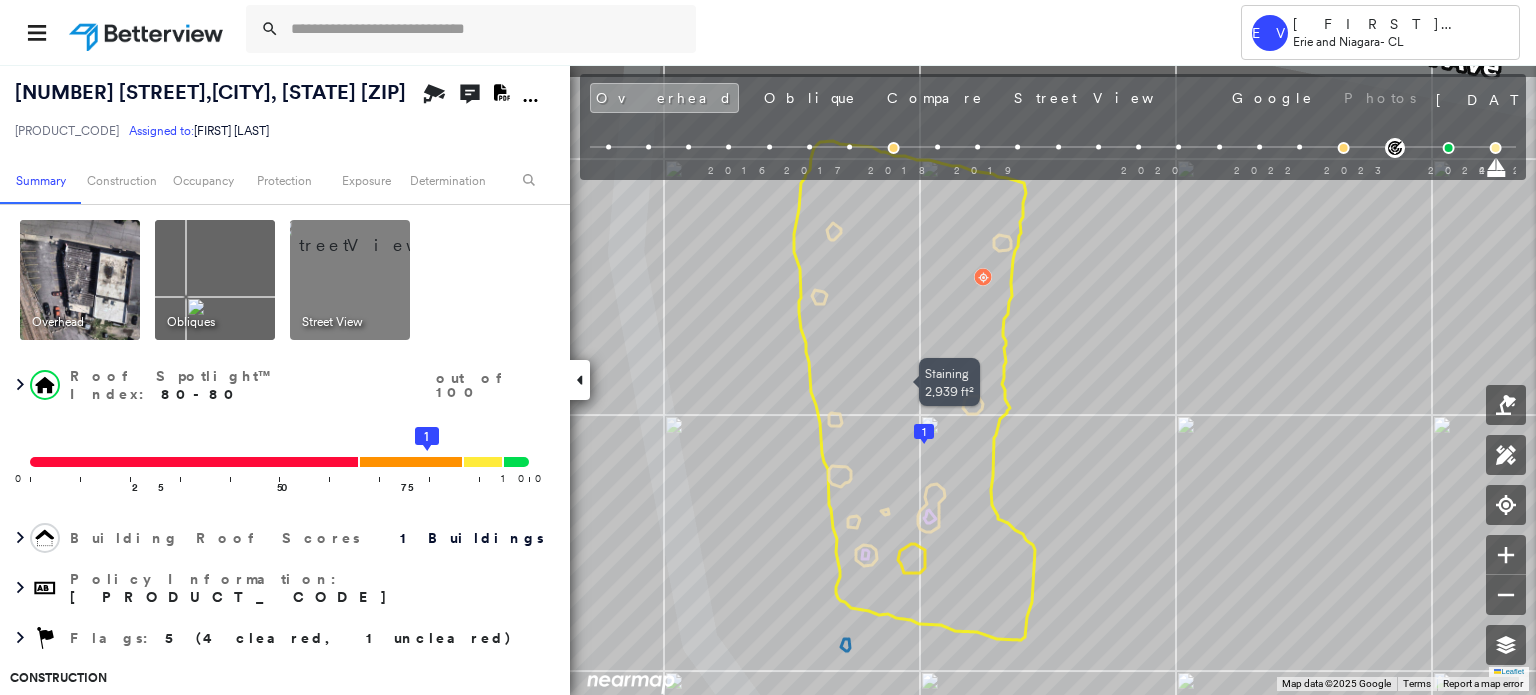 drag, startPoint x: 901, startPoint y: 446, endPoint x: 900, endPoint y: 459, distance: 13.038404 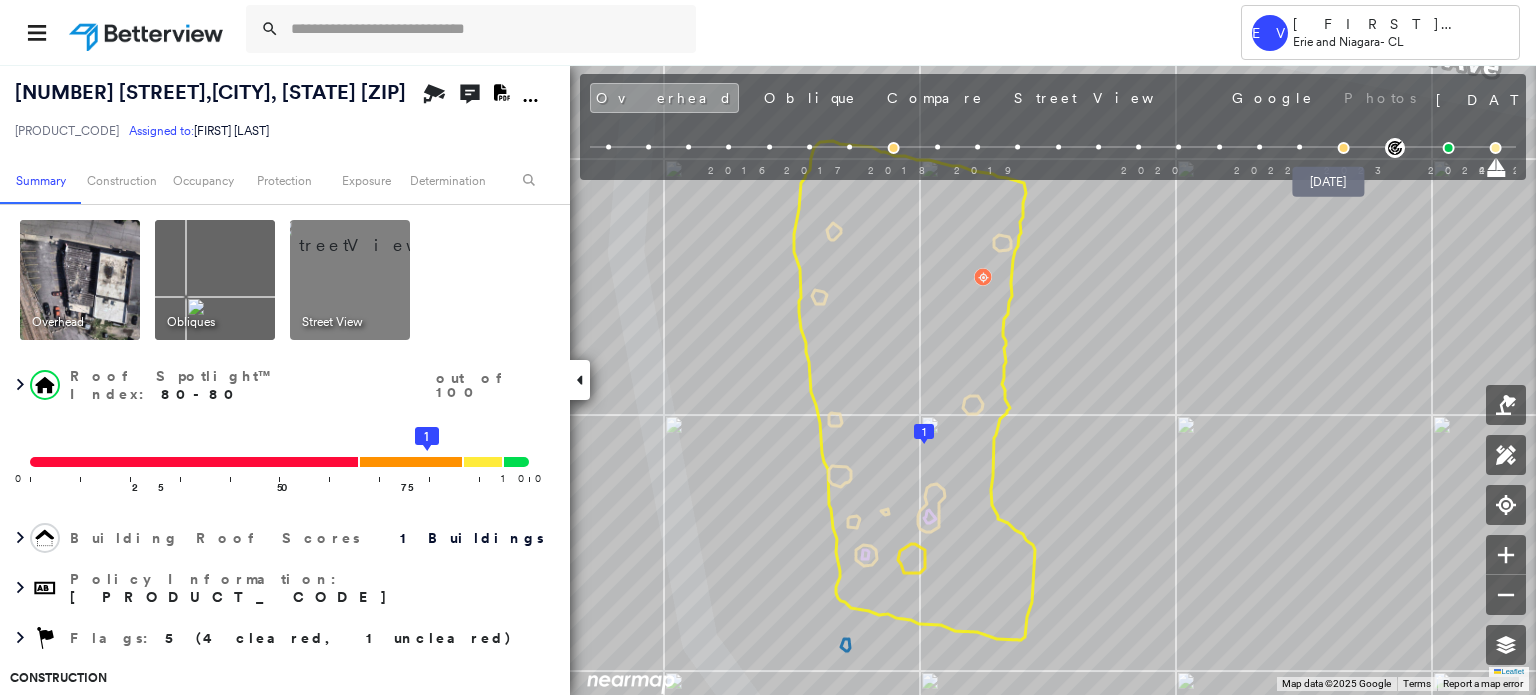 click at bounding box center (1344, 148) 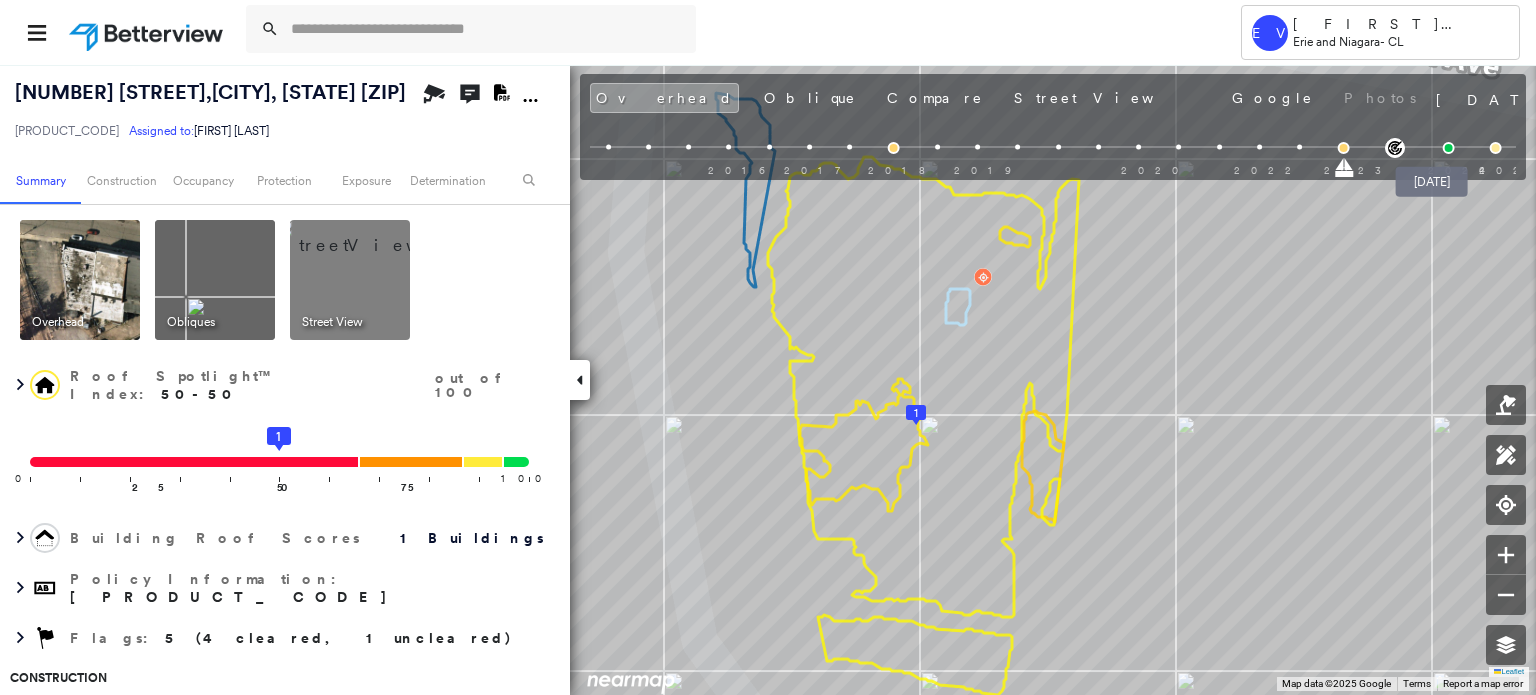click at bounding box center [1448, 148] 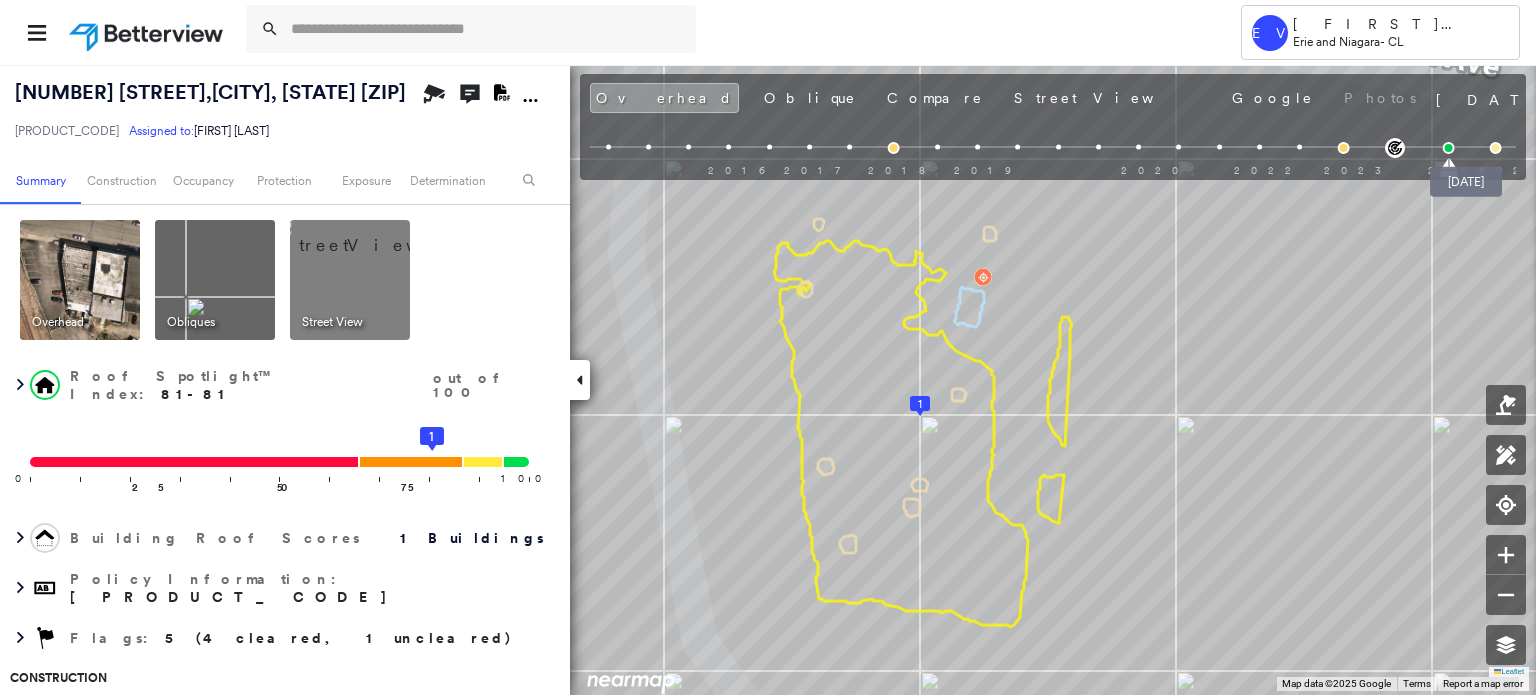 click at bounding box center [1496, 148] 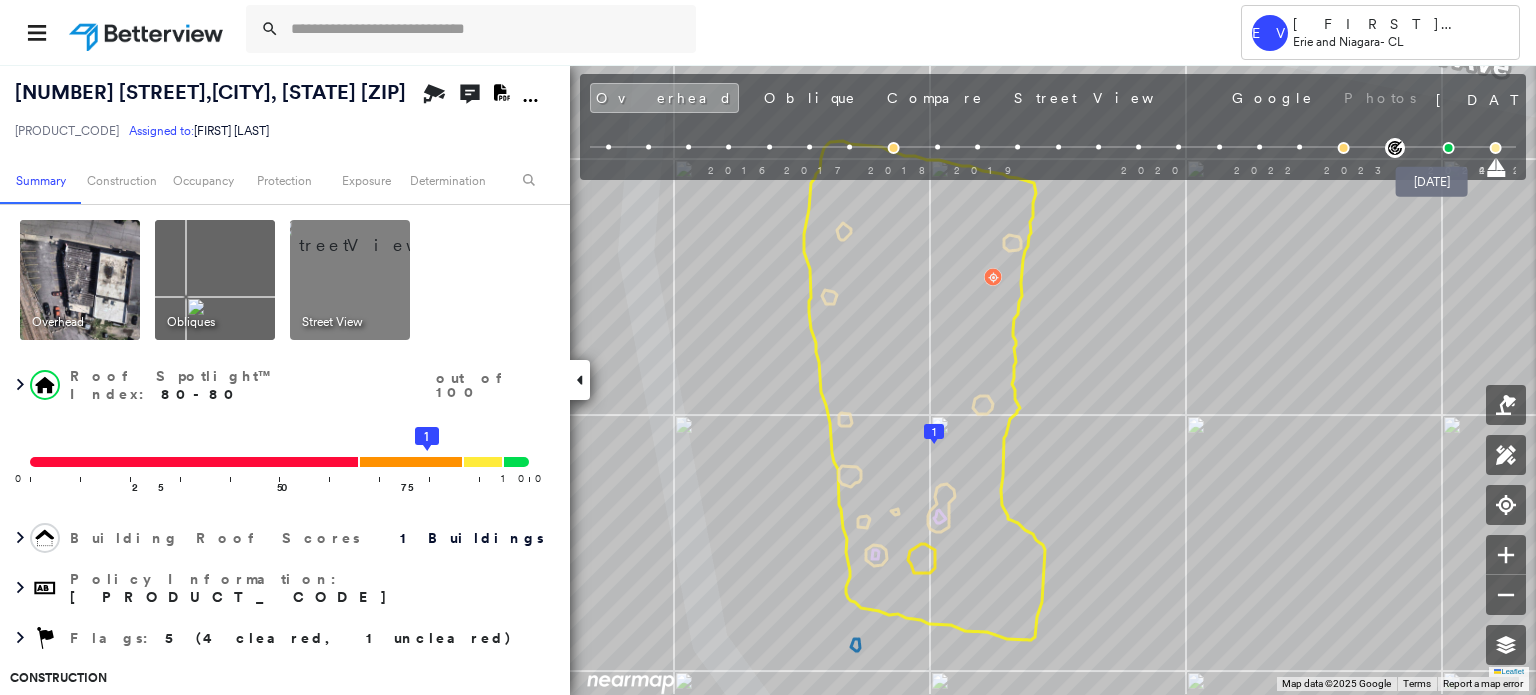 click at bounding box center (1448, 148) 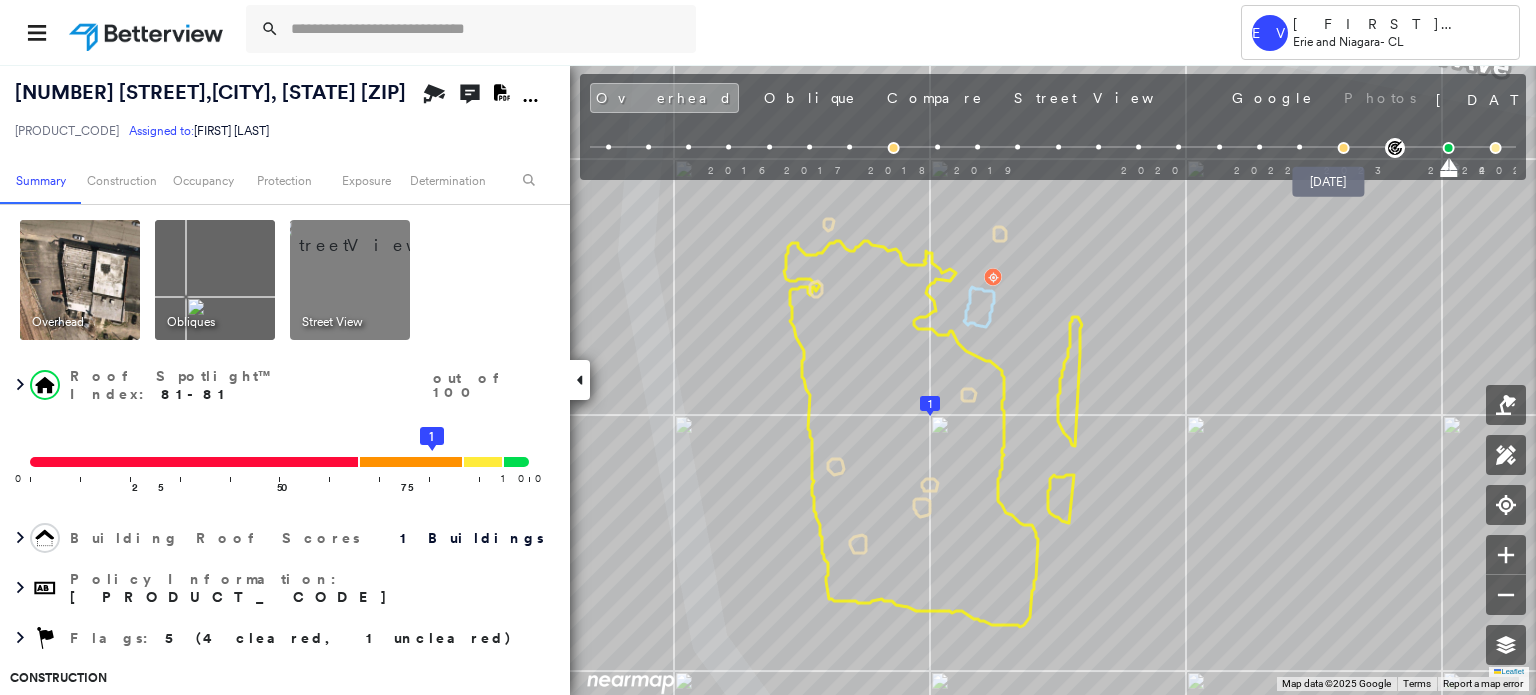 click at bounding box center [1344, 148] 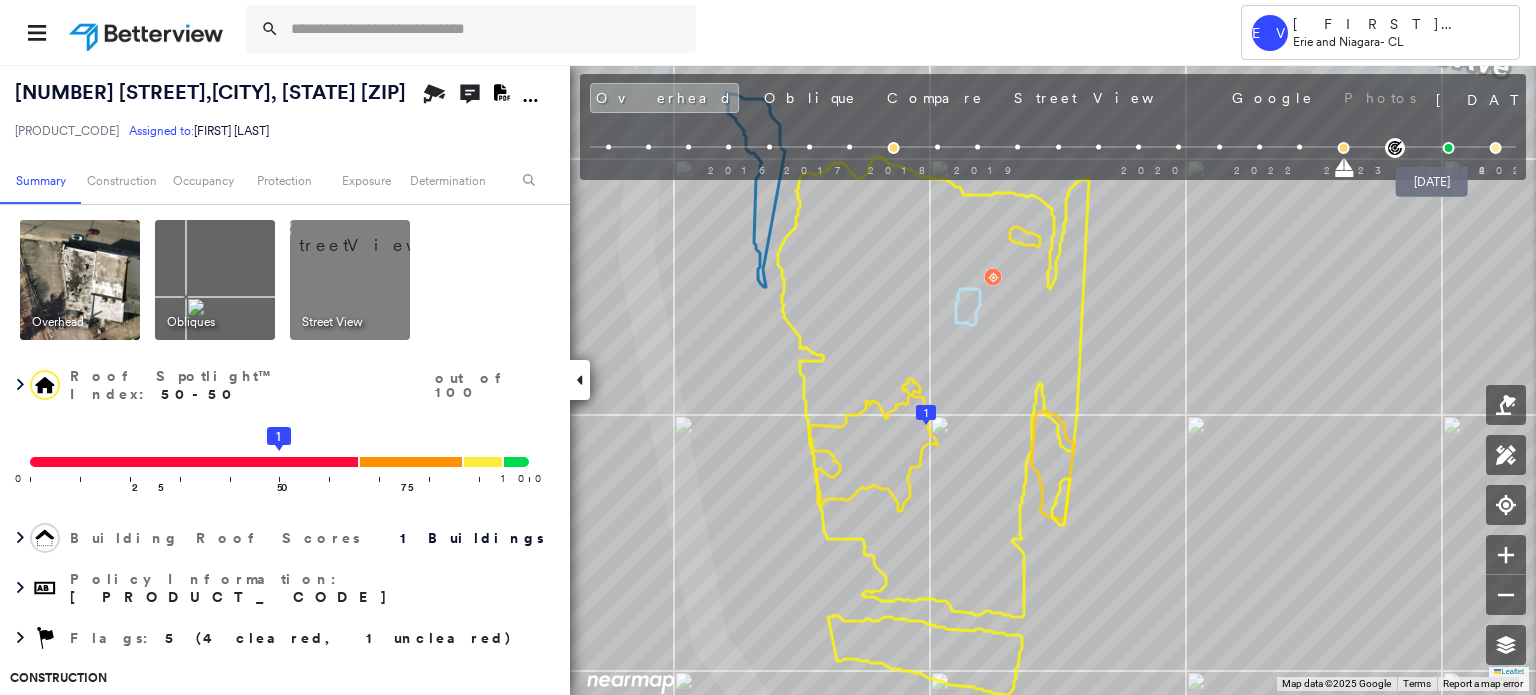 click at bounding box center (1448, 148) 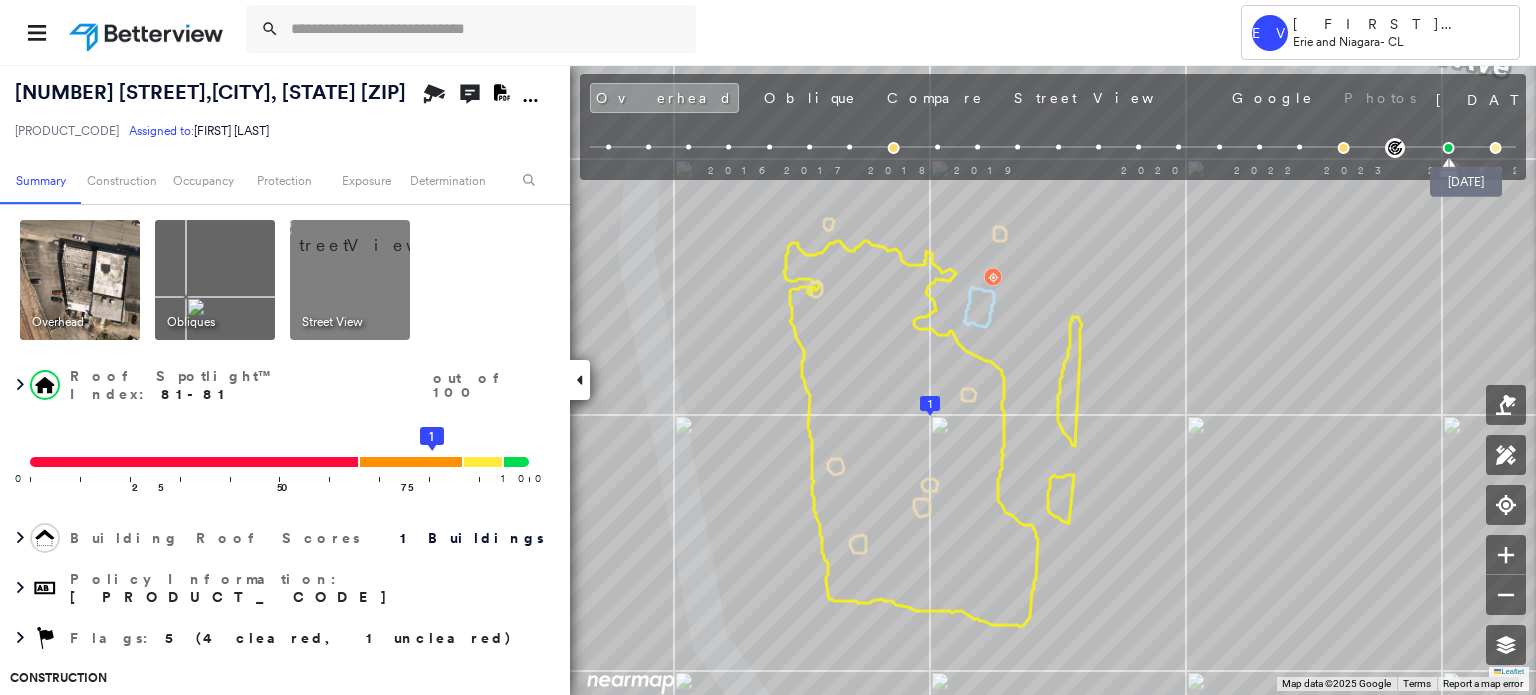 click at bounding box center [1496, 148] 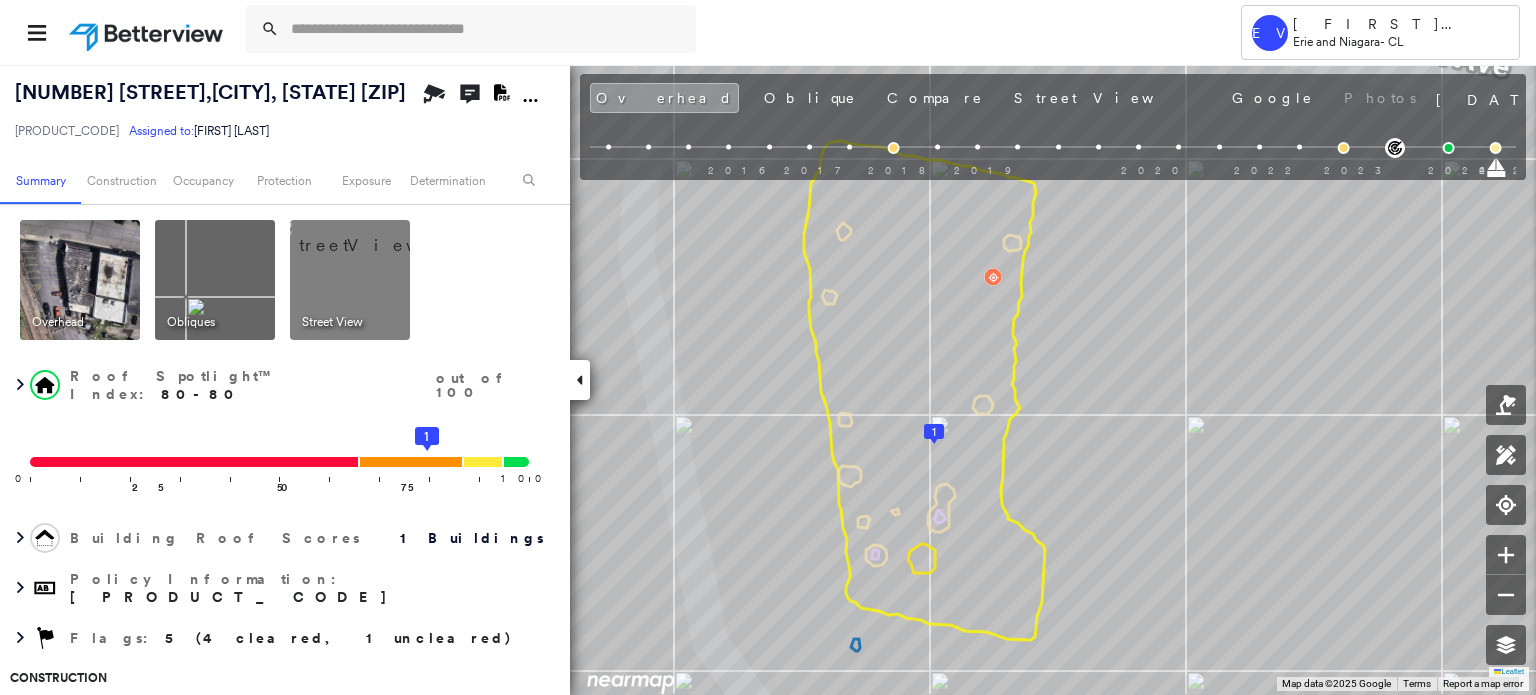 click at bounding box center (215, 280) 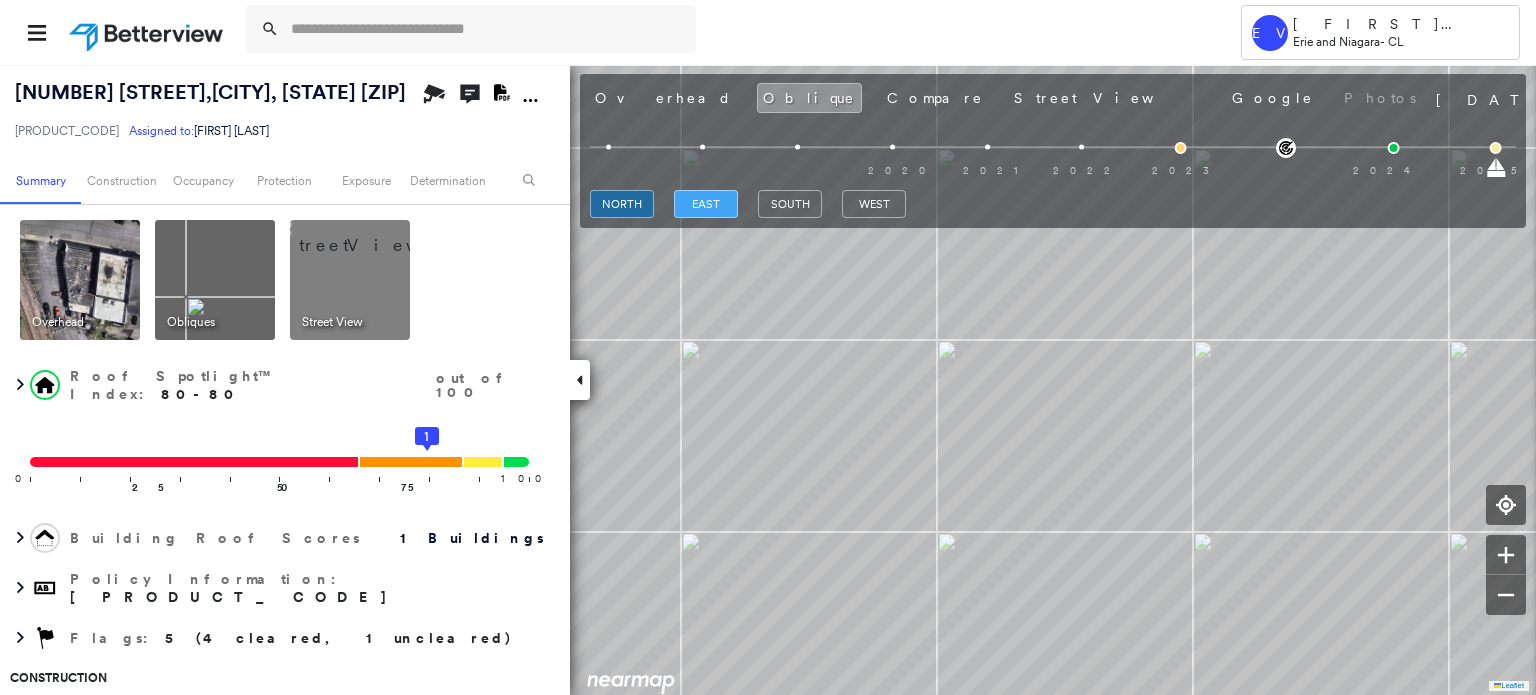 click on "east" at bounding box center (706, 204) 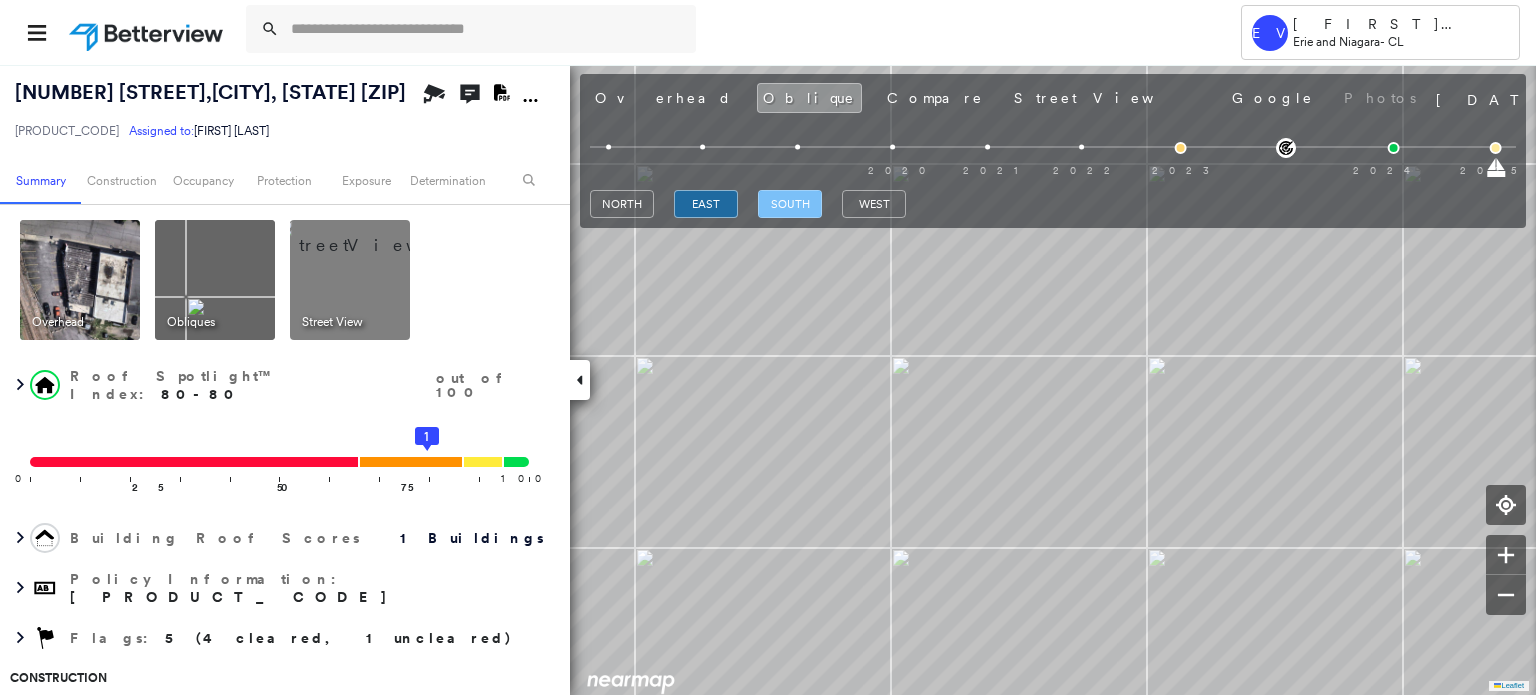 click on "south" at bounding box center [790, 204] 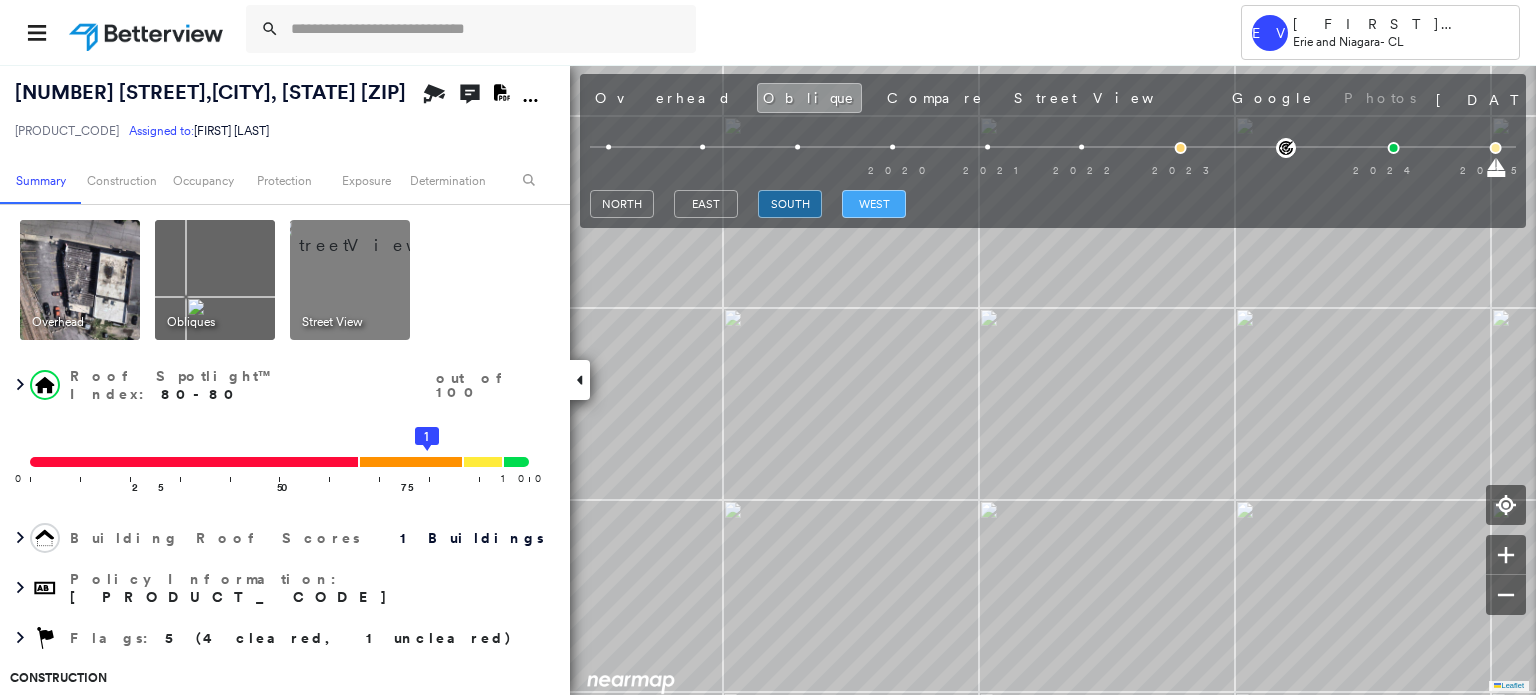 click on "west" at bounding box center (874, 204) 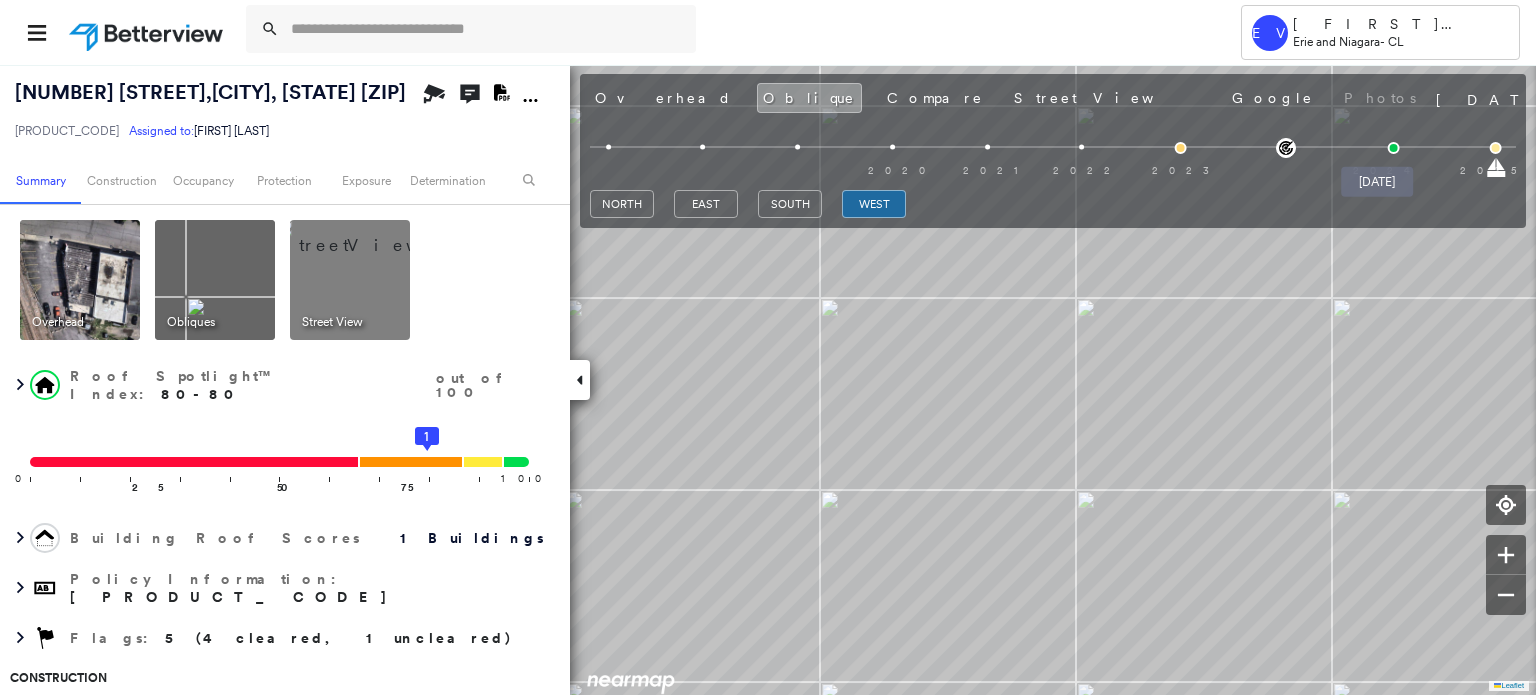 click at bounding box center [1394, 148] 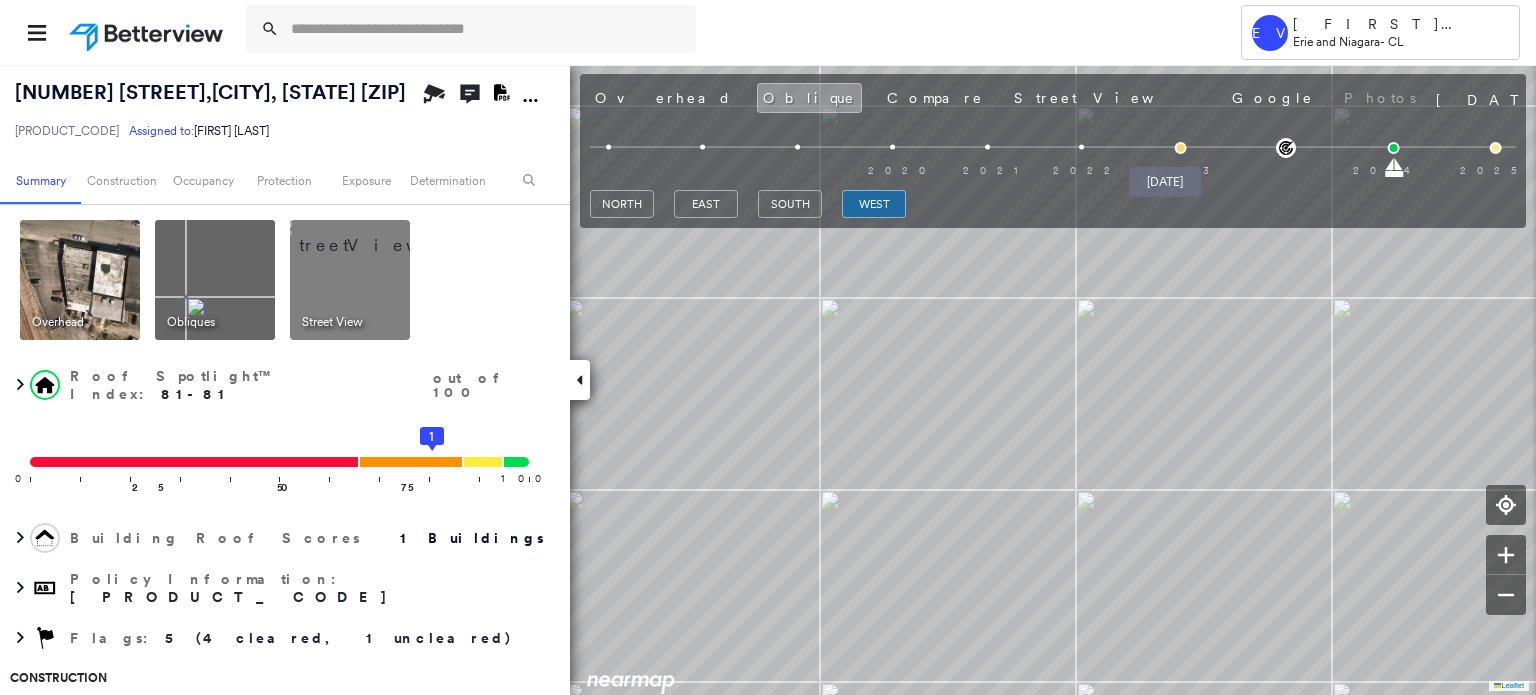 click at bounding box center (1180, 148) 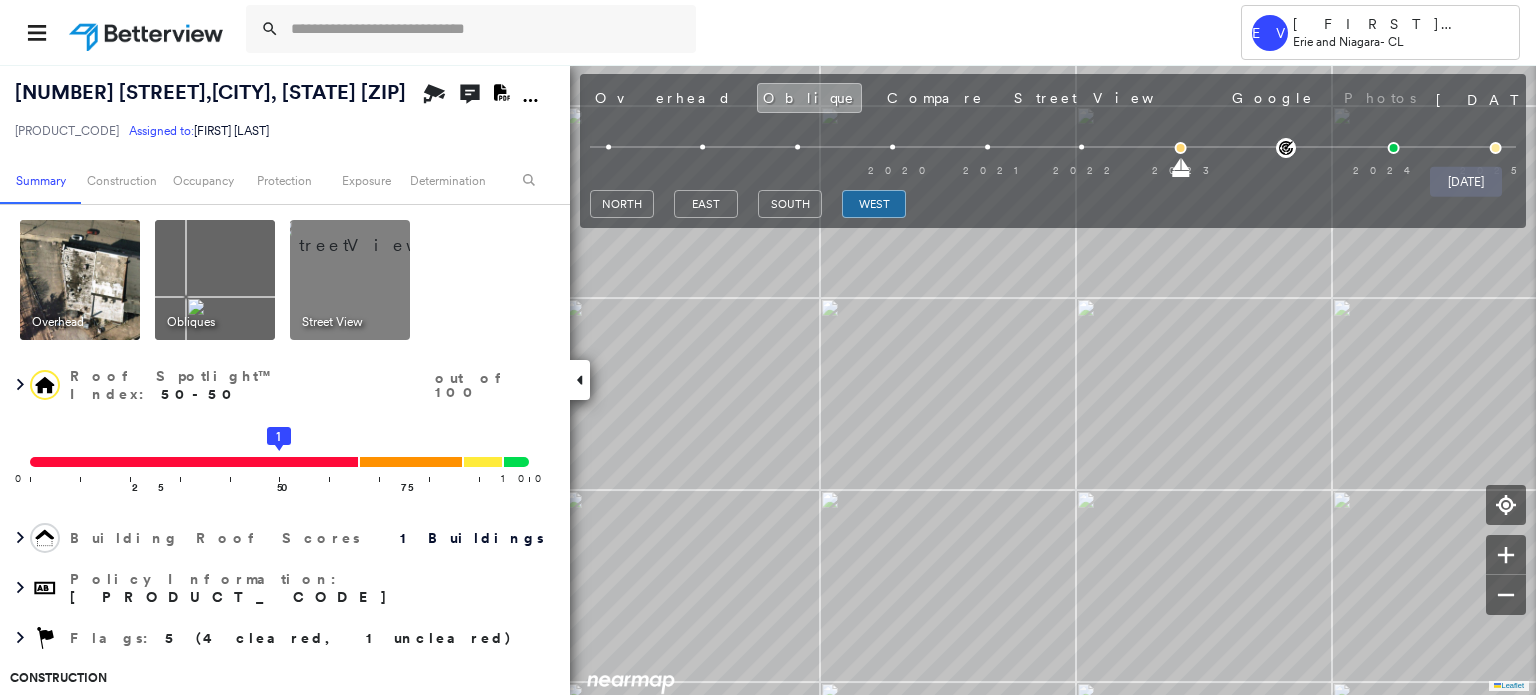 click at bounding box center [1496, 148] 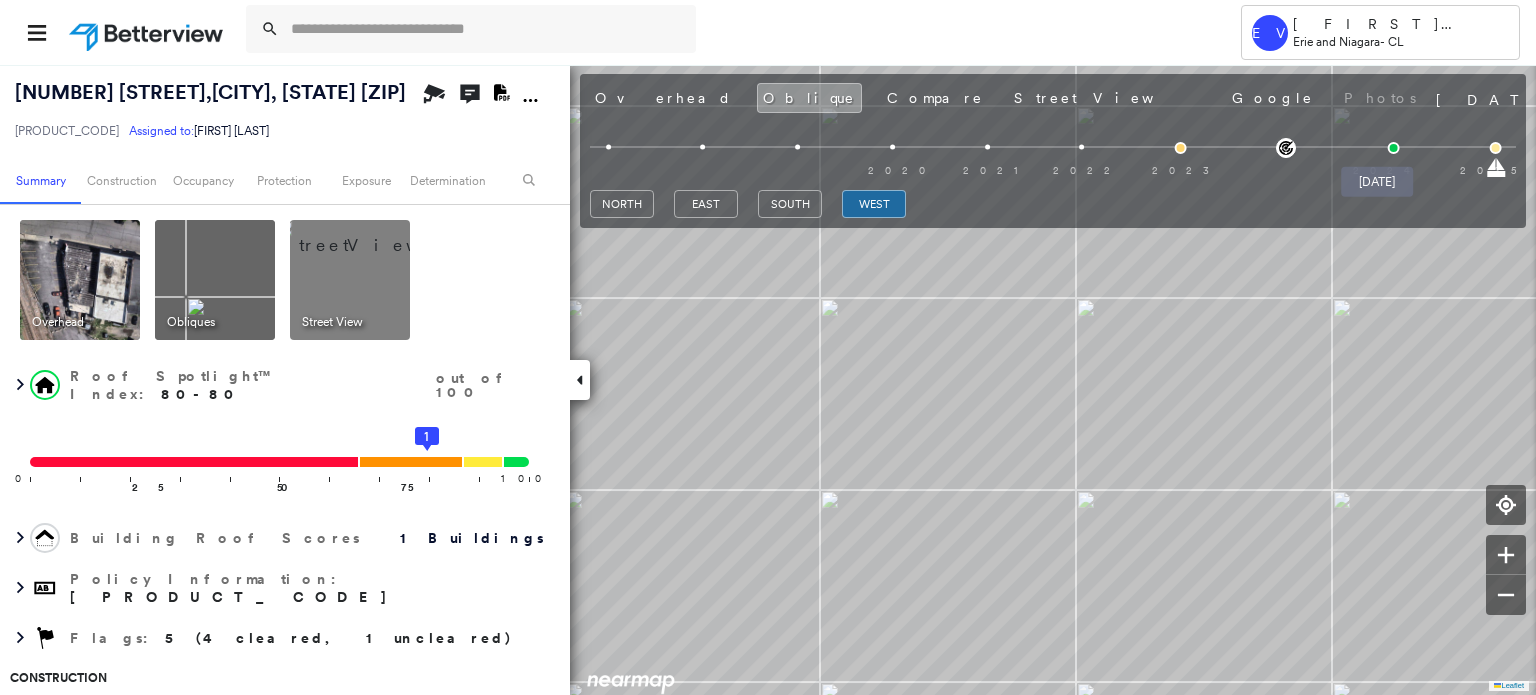 click at bounding box center (1394, 148) 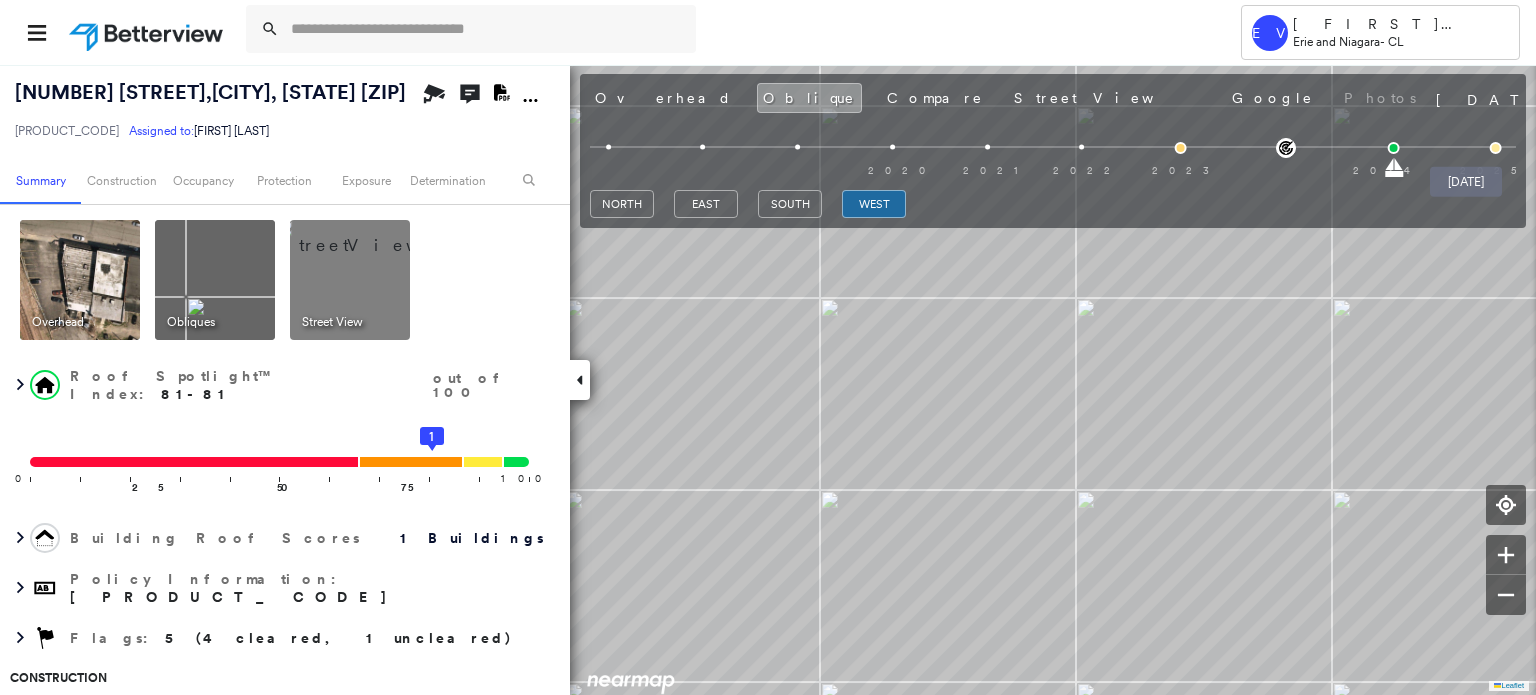 click at bounding box center [1496, 148] 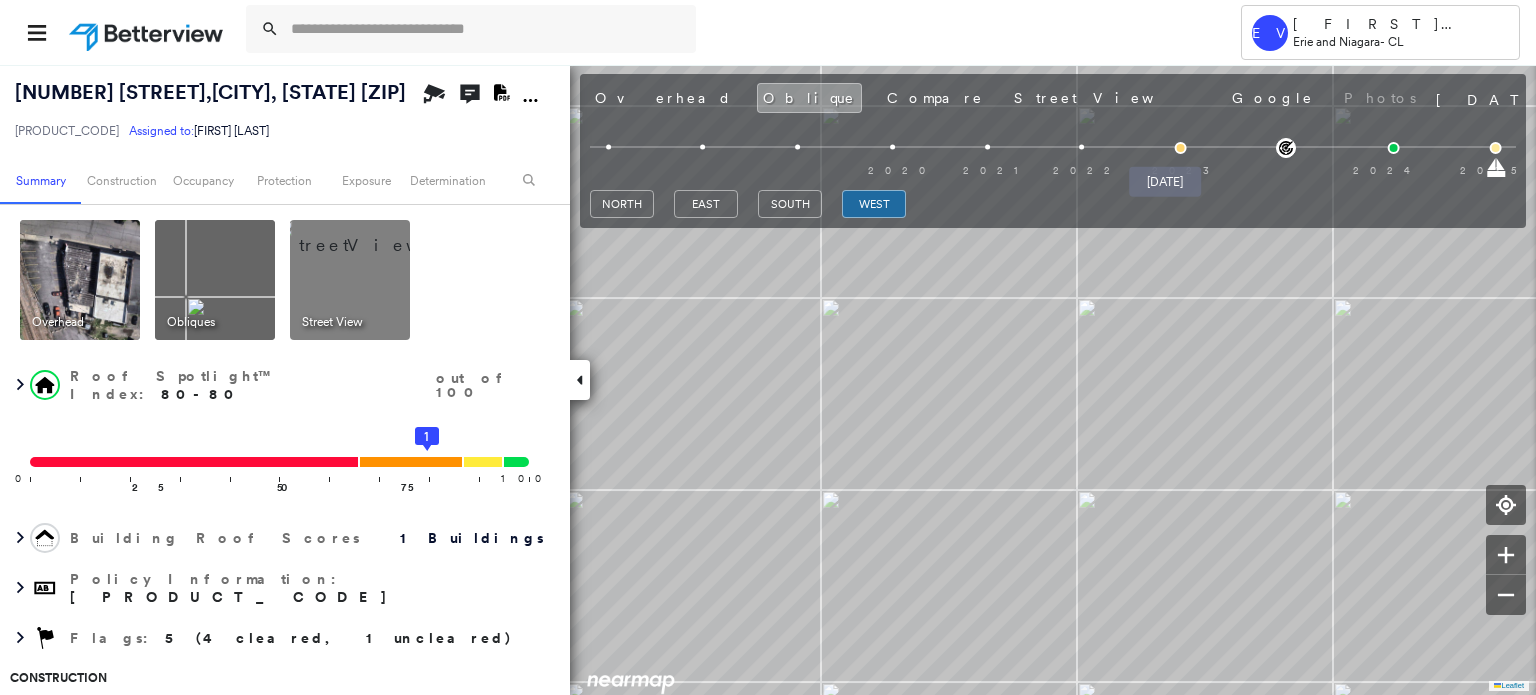click at bounding box center (1180, 148) 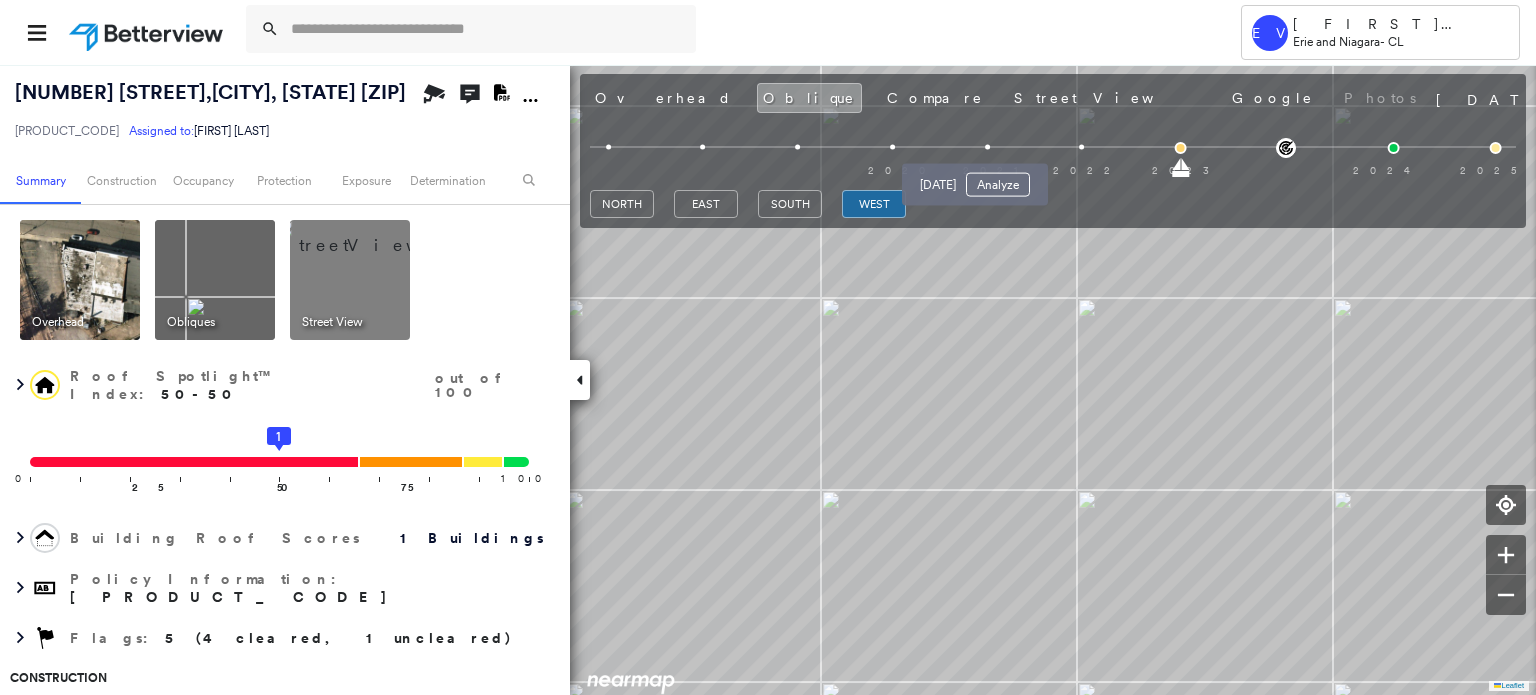click at bounding box center [987, 147] 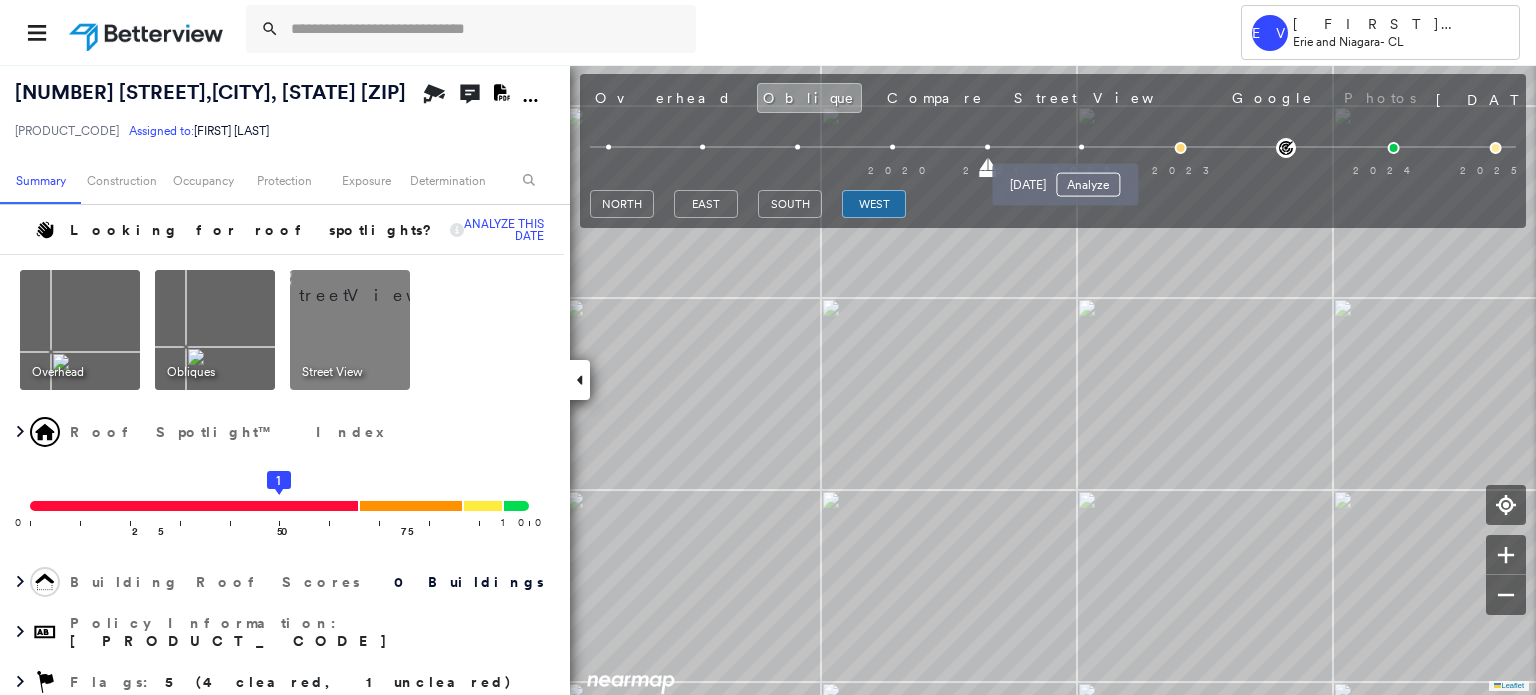 click at bounding box center (1081, 147) 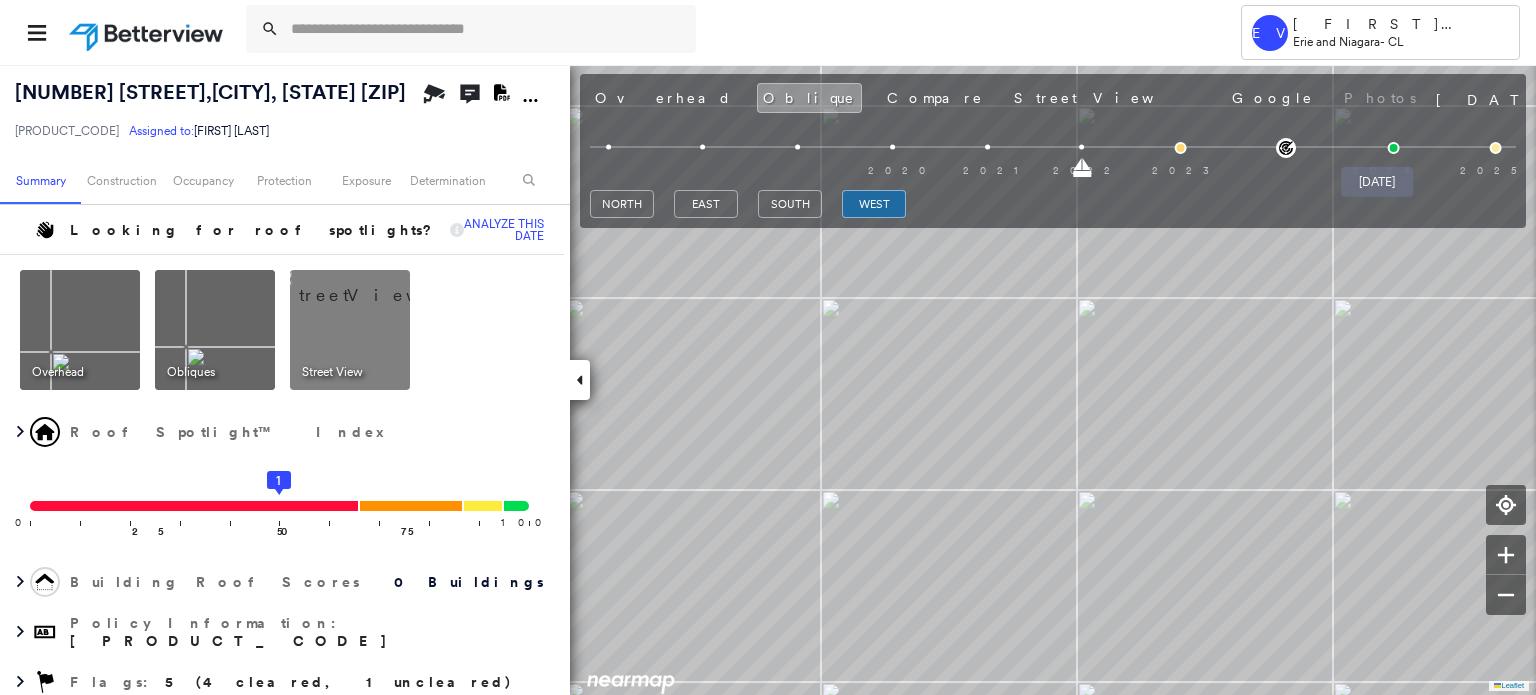 click at bounding box center (1394, 148) 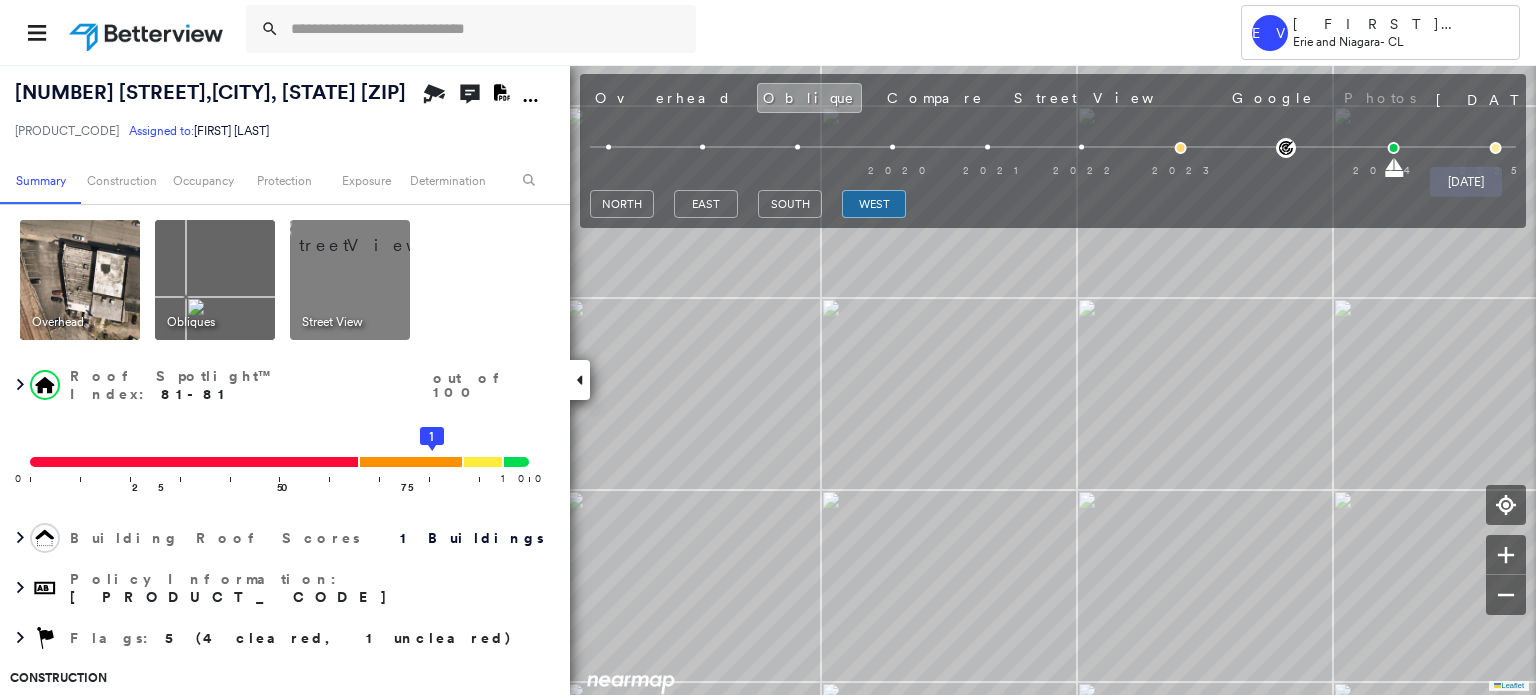 click at bounding box center (1496, 148) 